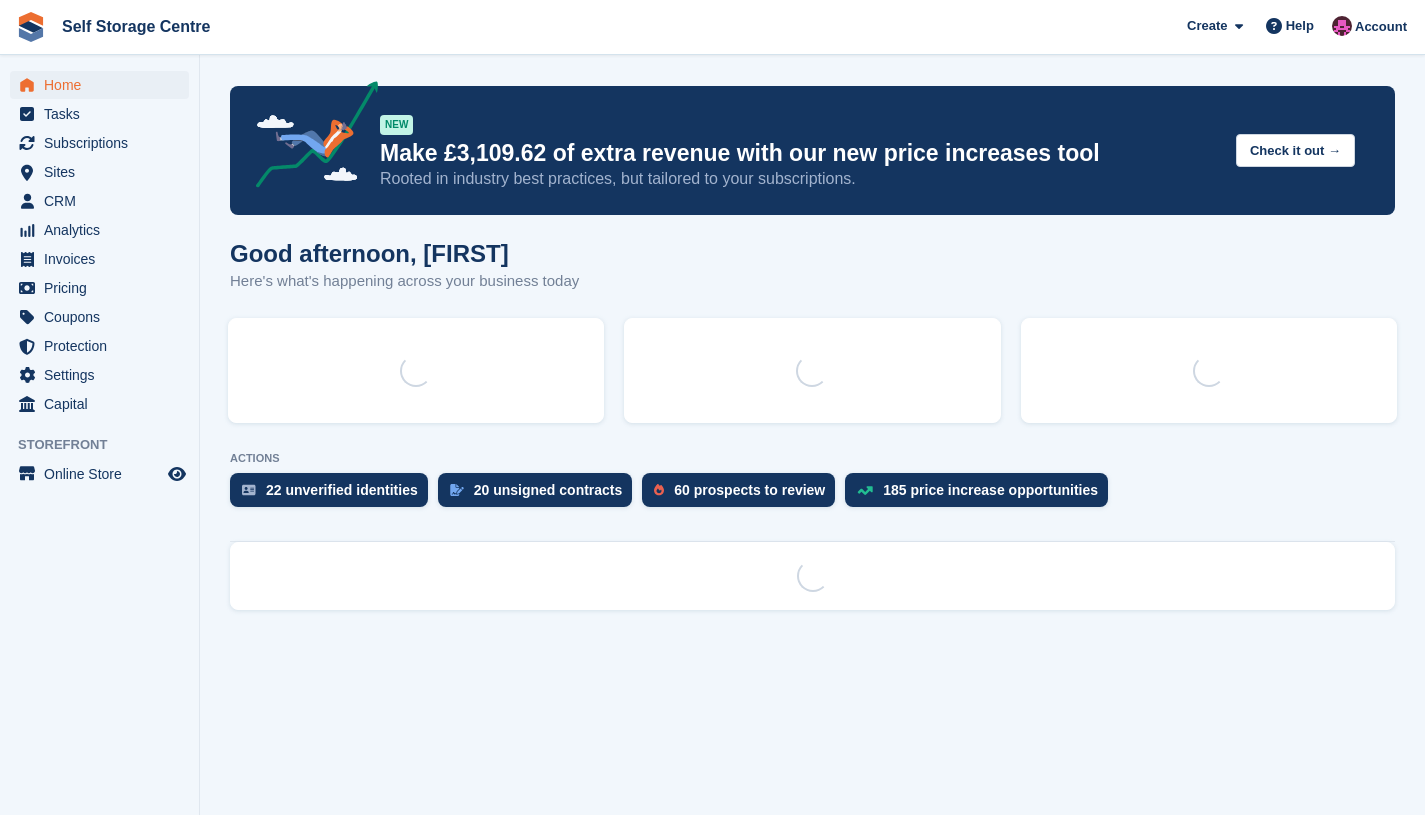 scroll, scrollTop: 0, scrollLeft: 0, axis: both 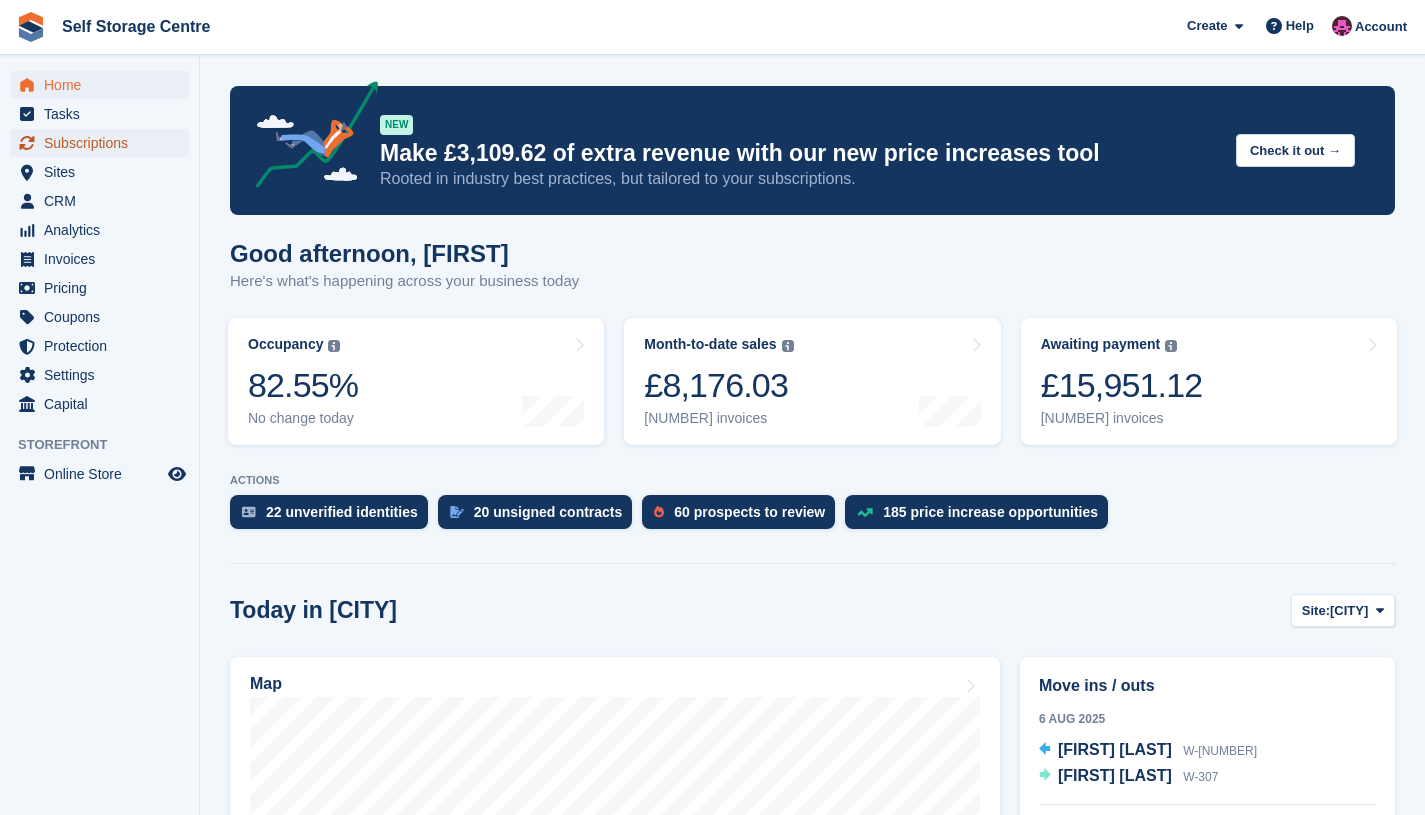 click on "Subscriptions" at bounding box center [104, 143] 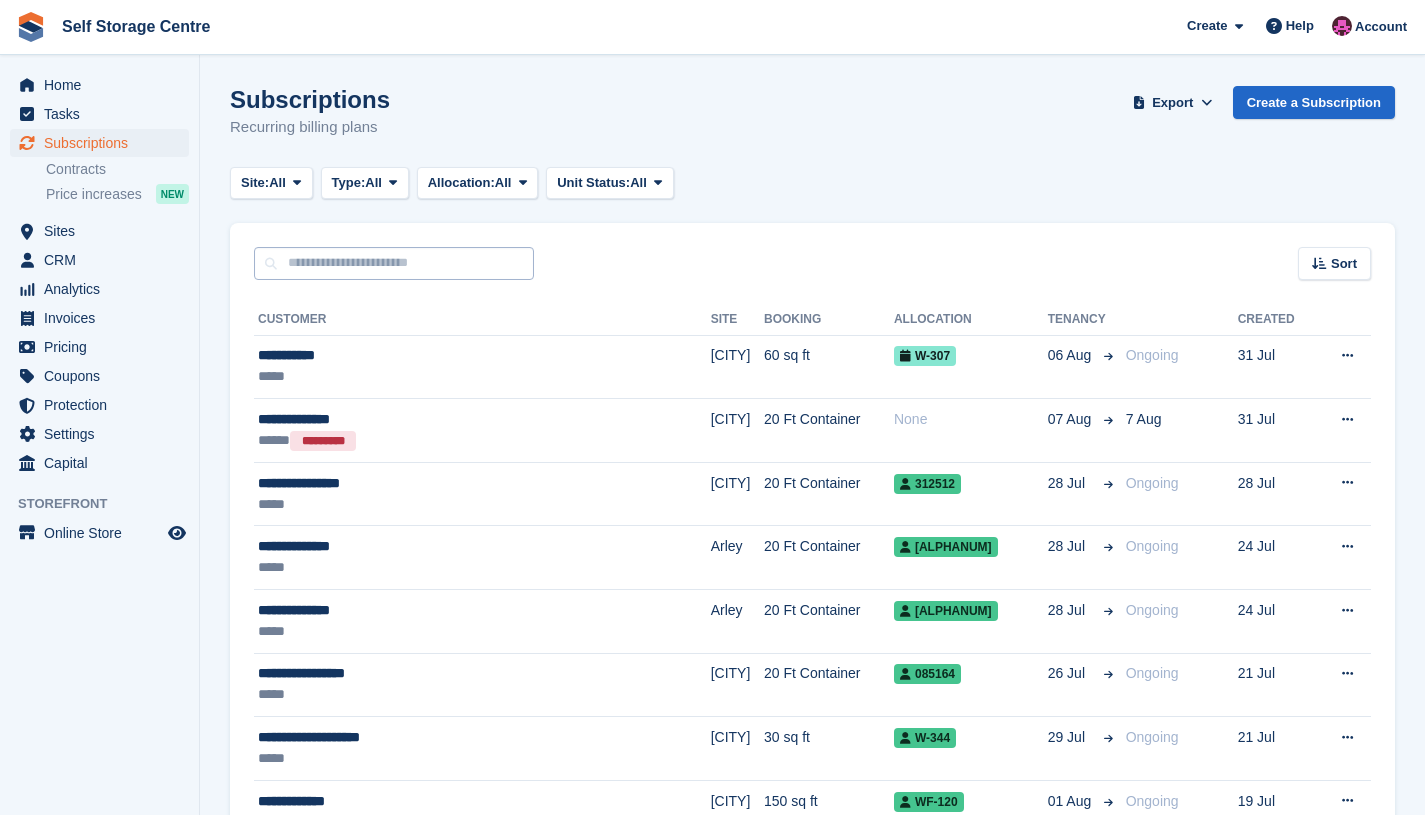 scroll, scrollTop: 0, scrollLeft: 0, axis: both 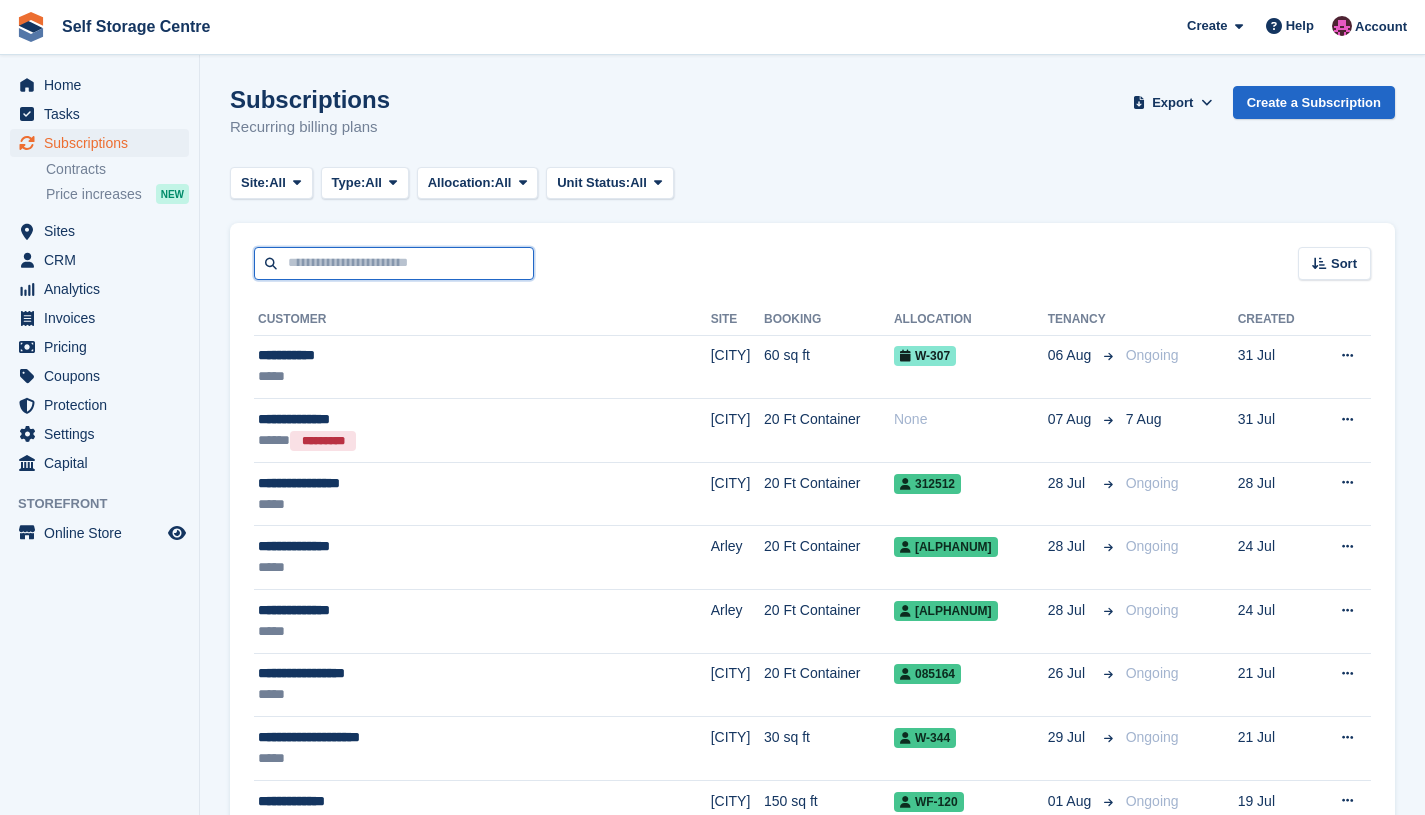 click at bounding box center (394, 263) 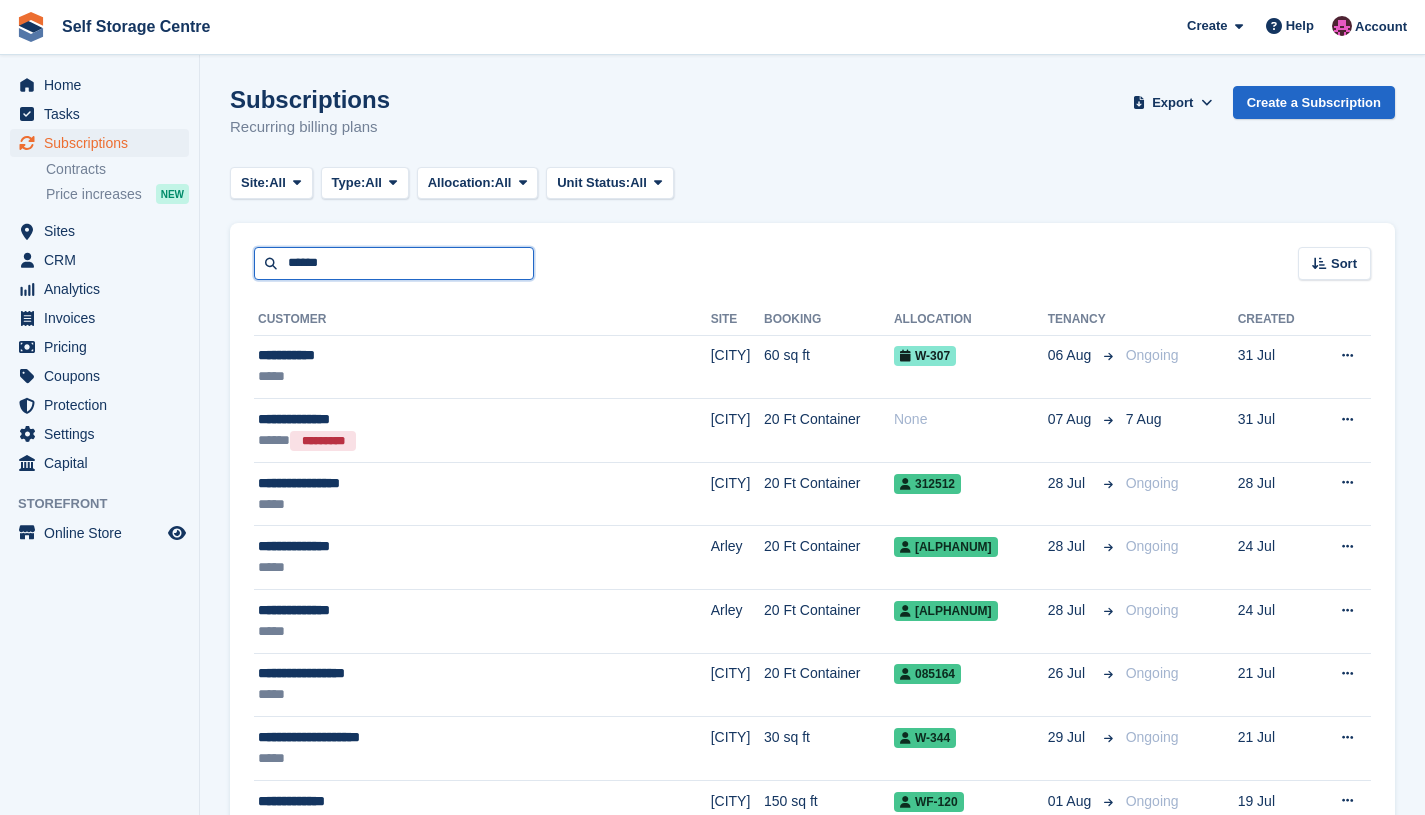 type on "******" 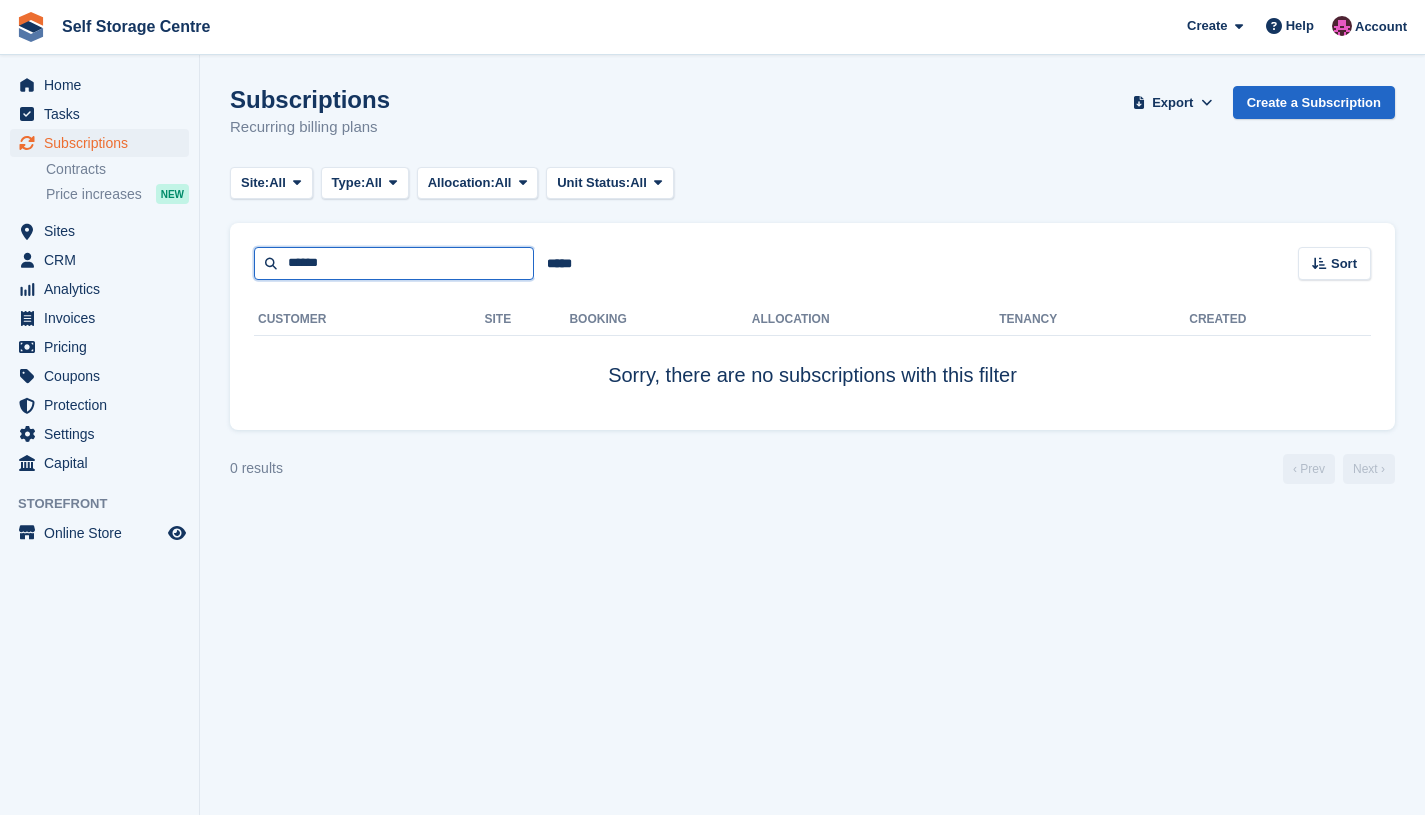click on "******" at bounding box center [394, 263] 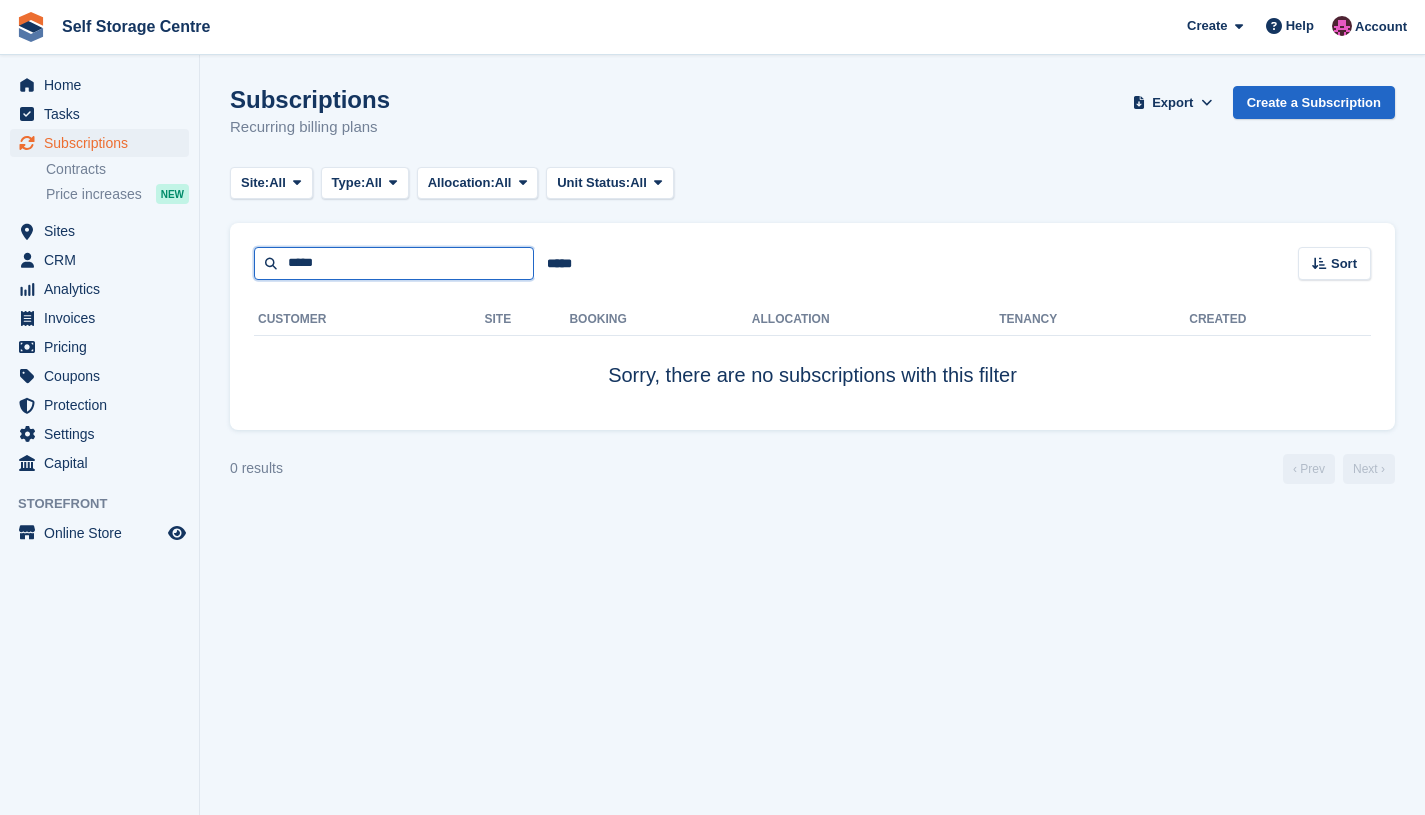 type on "*****" 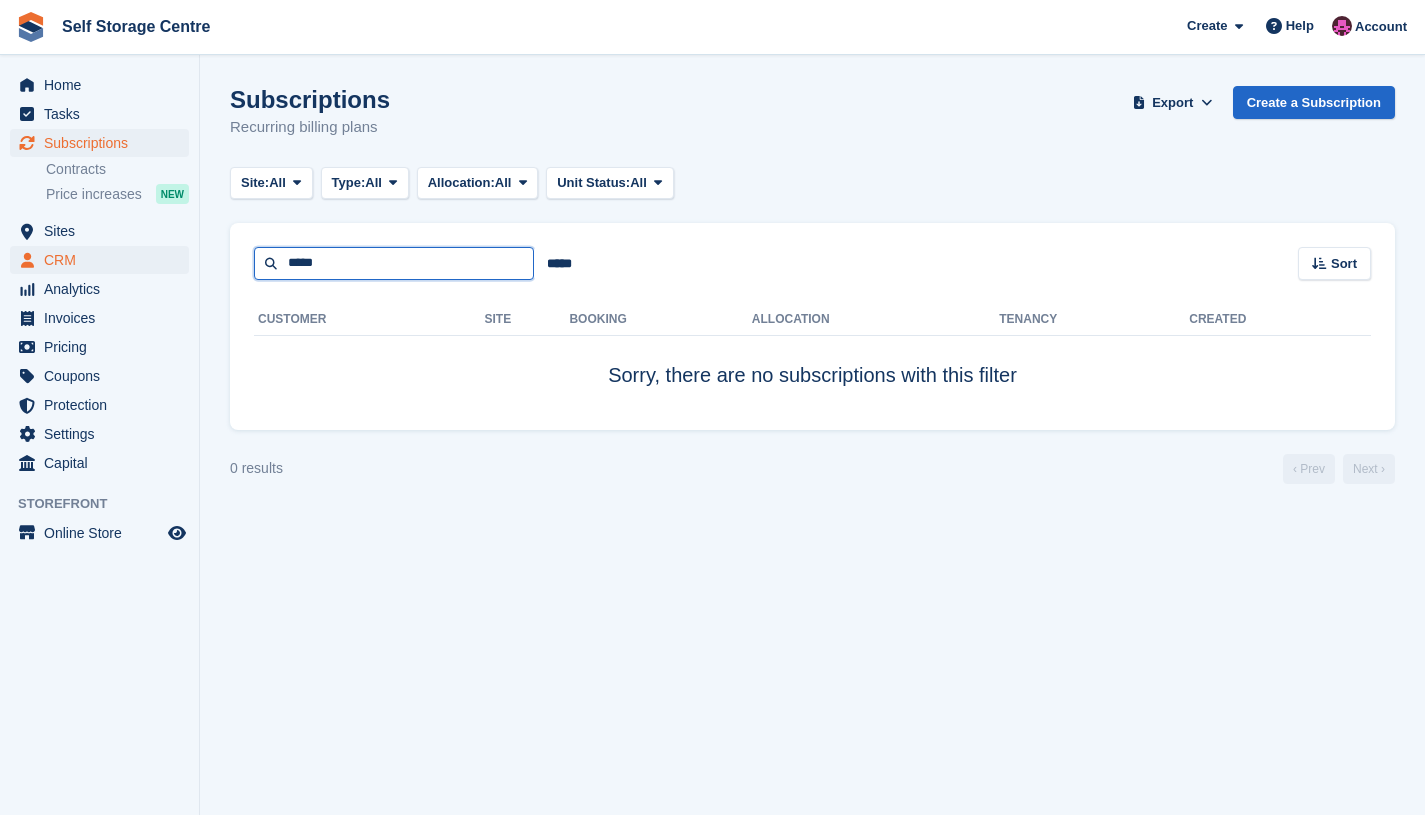 drag, startPoint x: 345, startPoint y: 267, endPoint x: 87, endPoint y: 258, distance: 258.15692 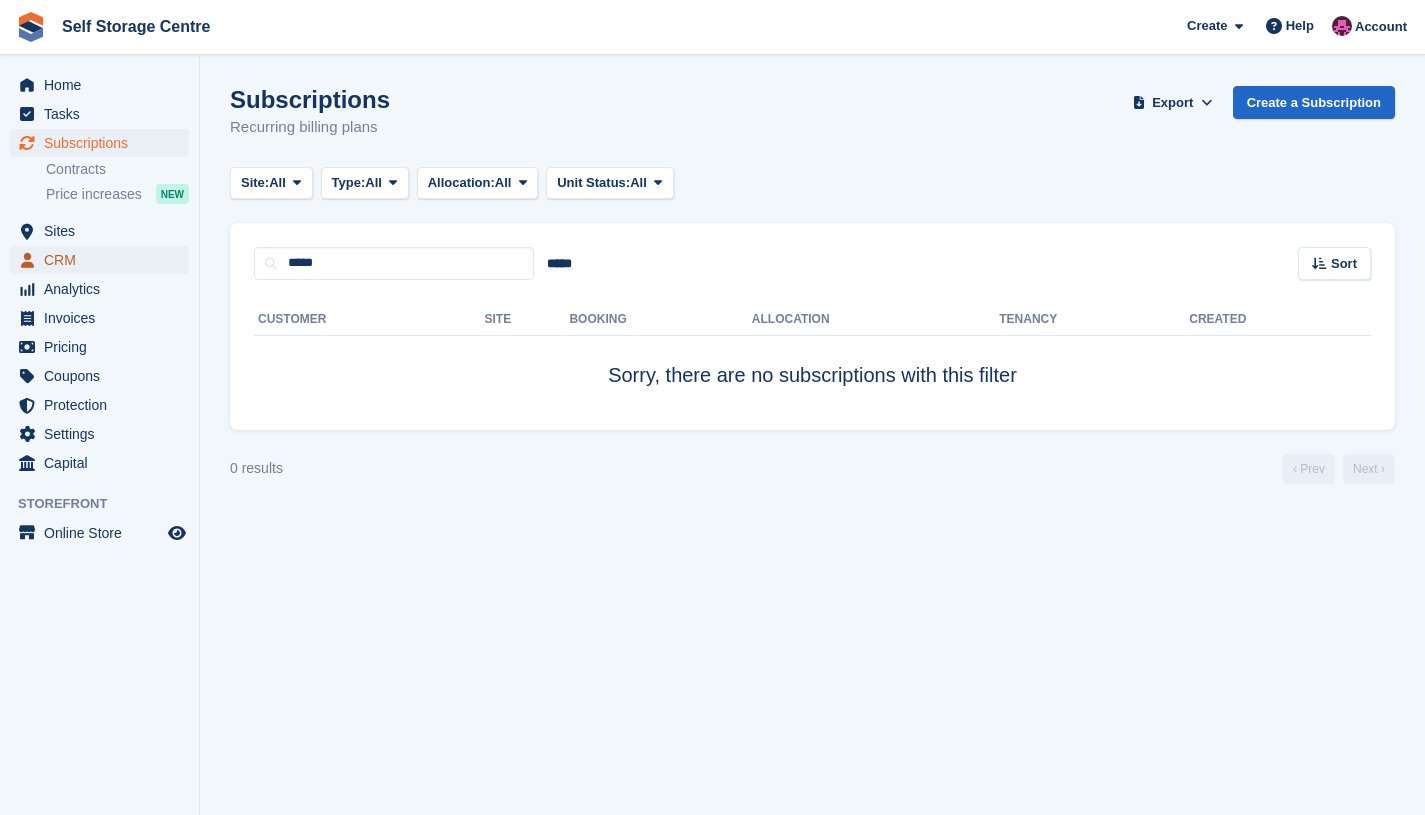 click on "CRM" at bounding box center (104, 260) 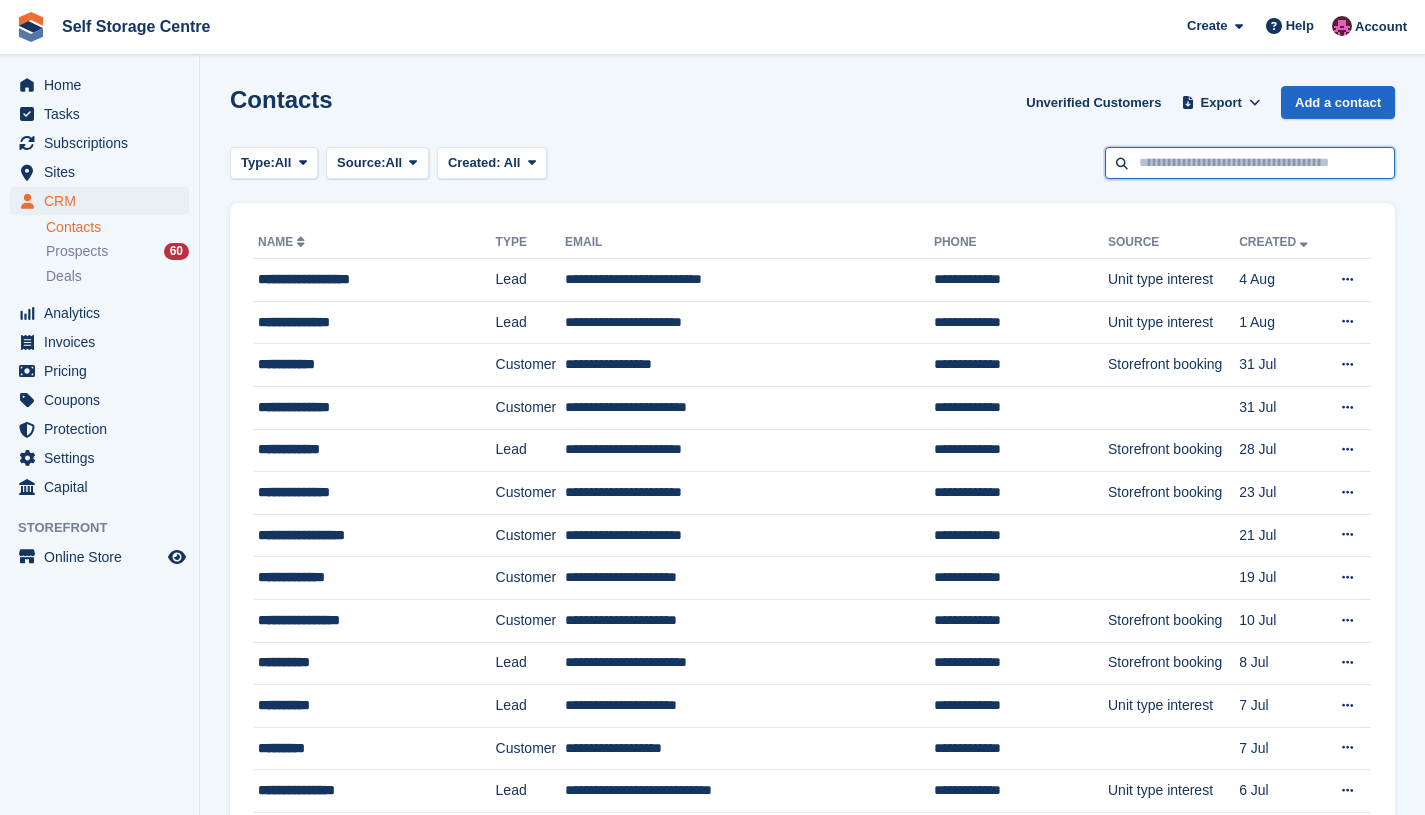click at bounding box center (1250, 163) 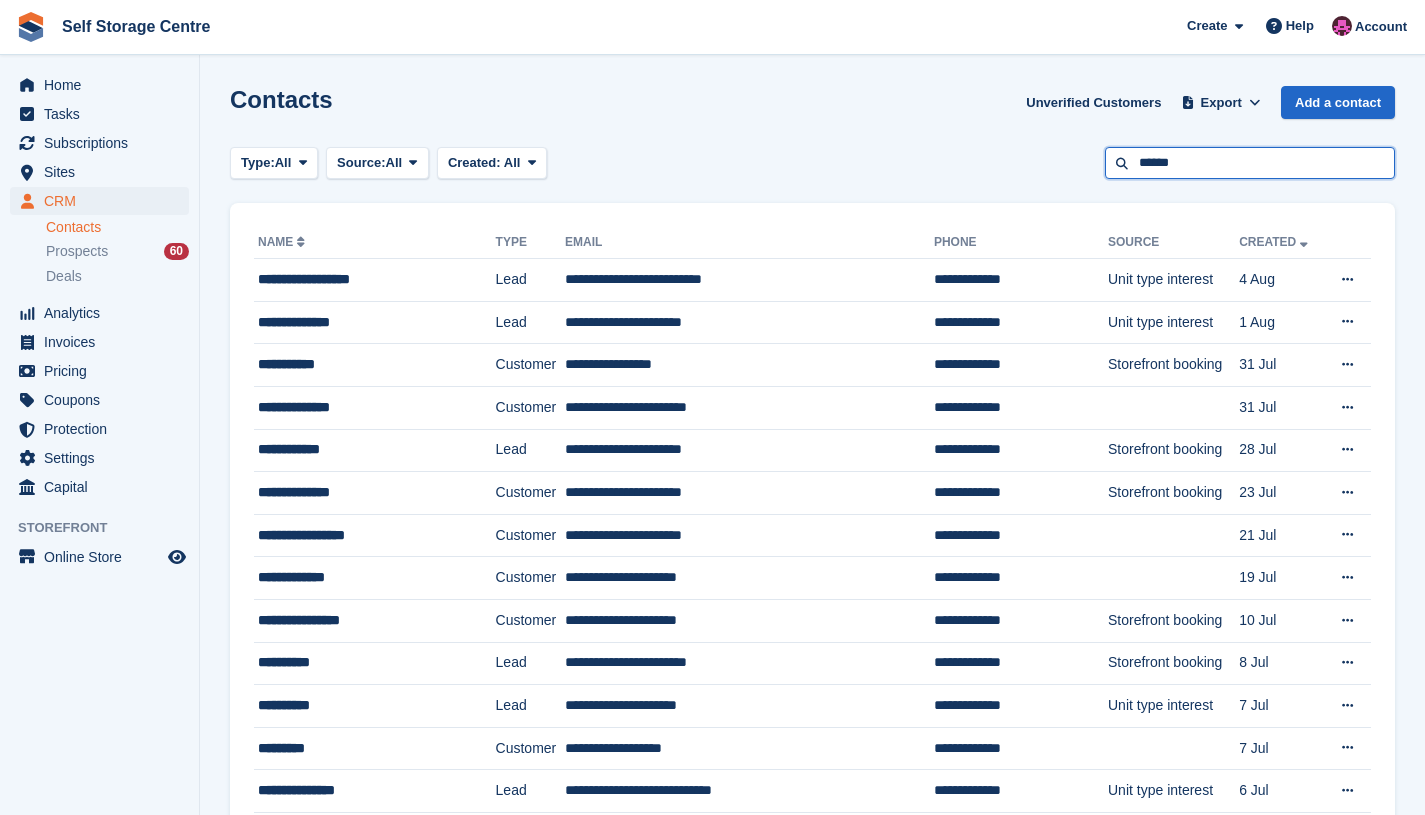 type on "******" 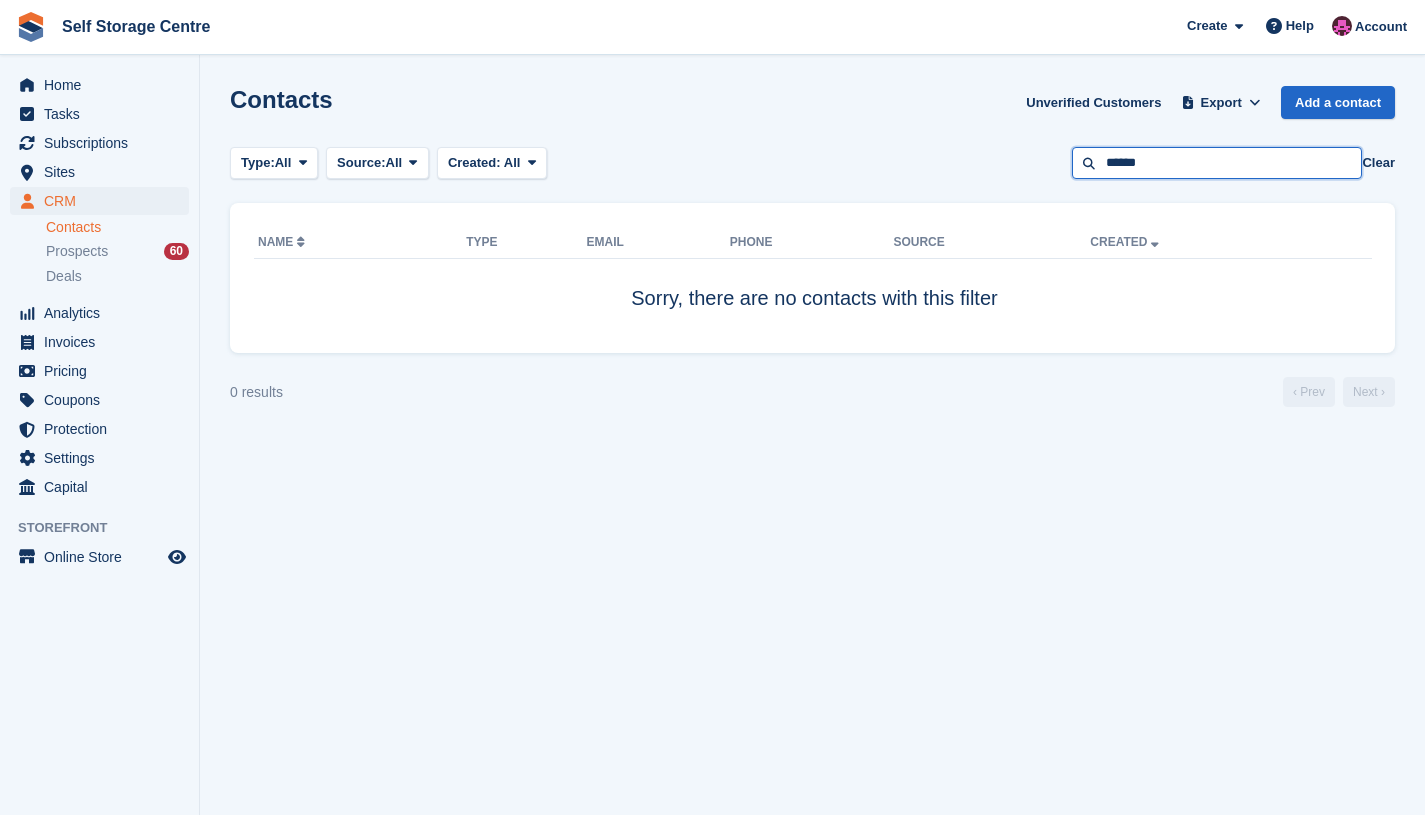 click on "******" at bounding box center [1217, 163] 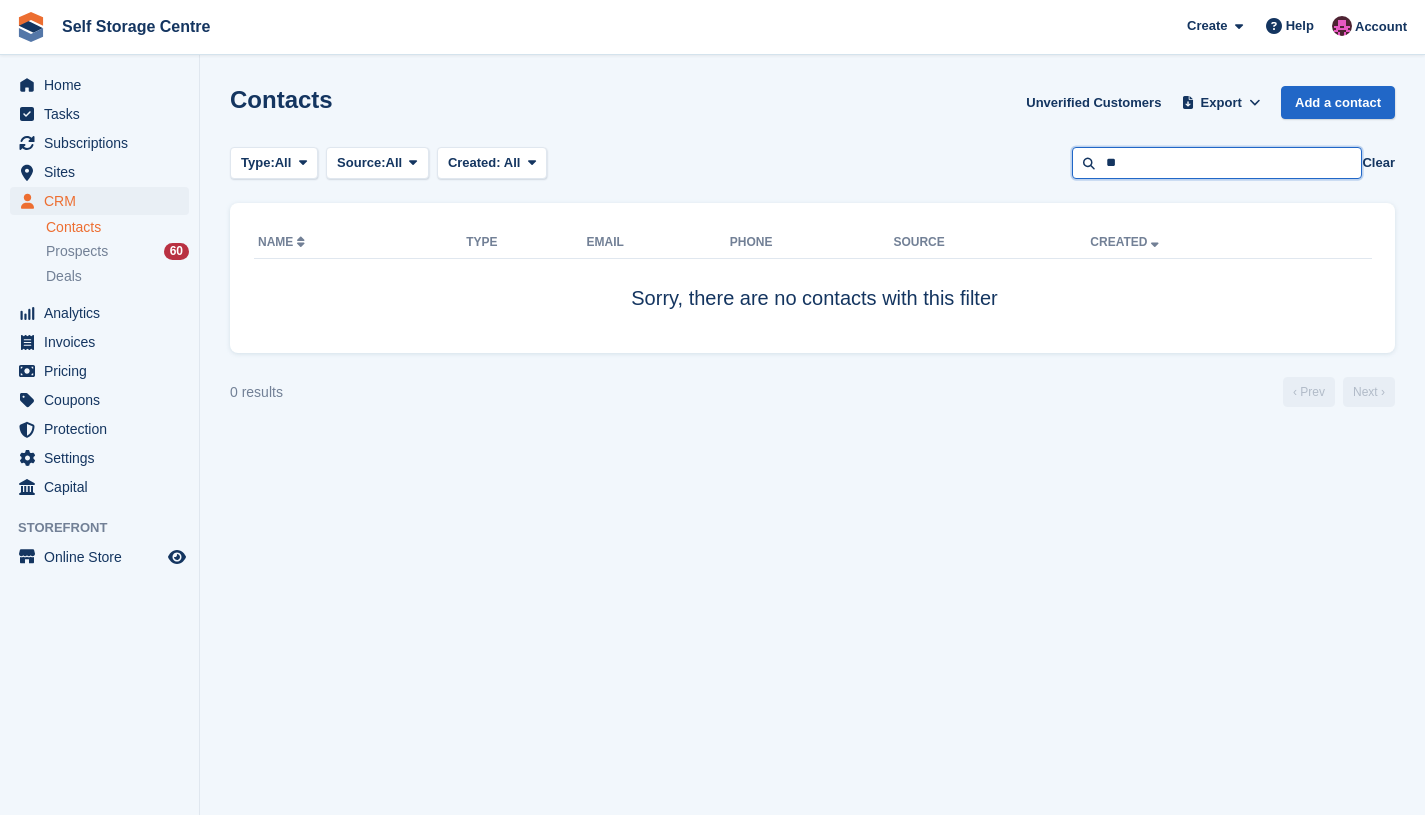 type on "**" 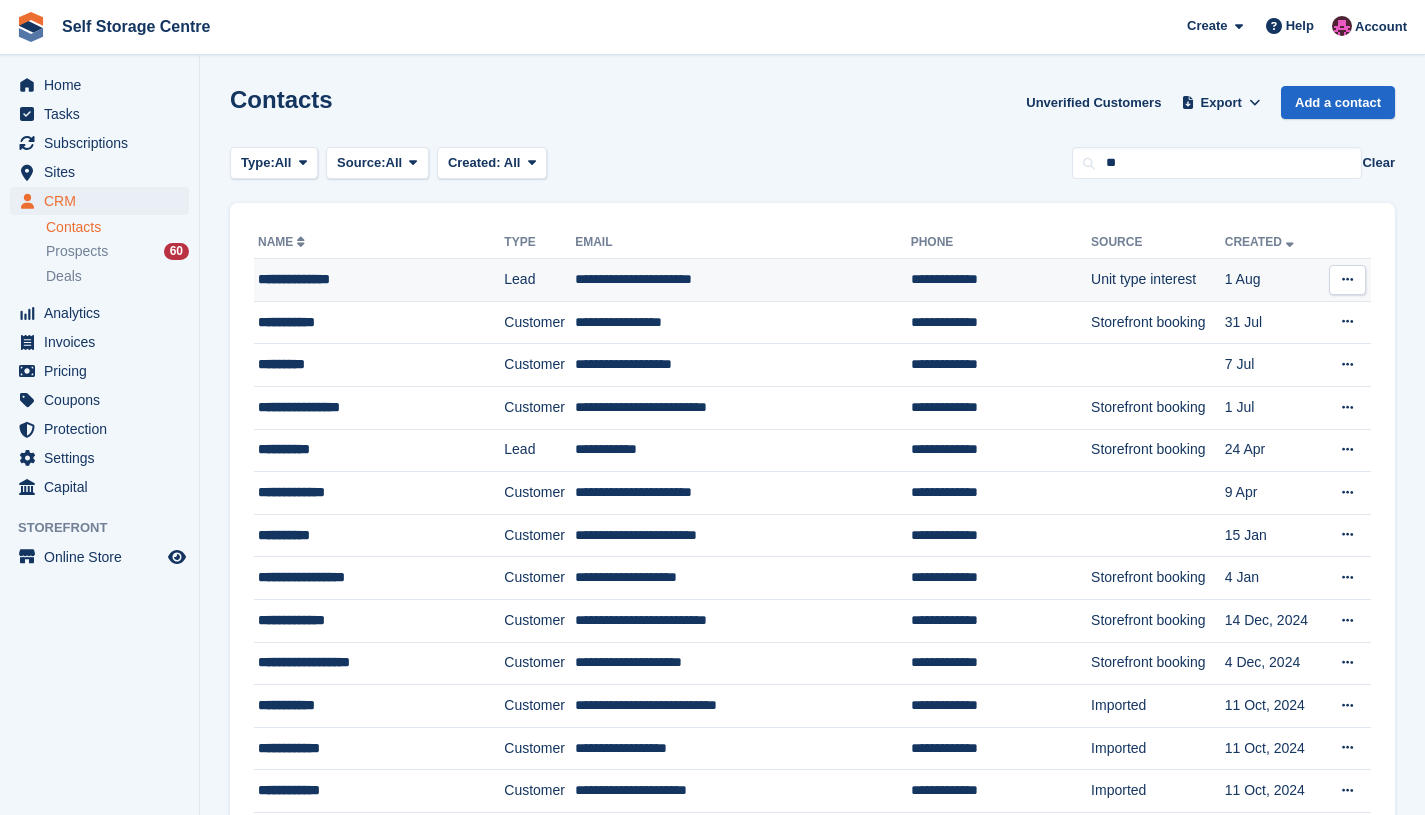 click on "**********" at bounding box center [743, 280] 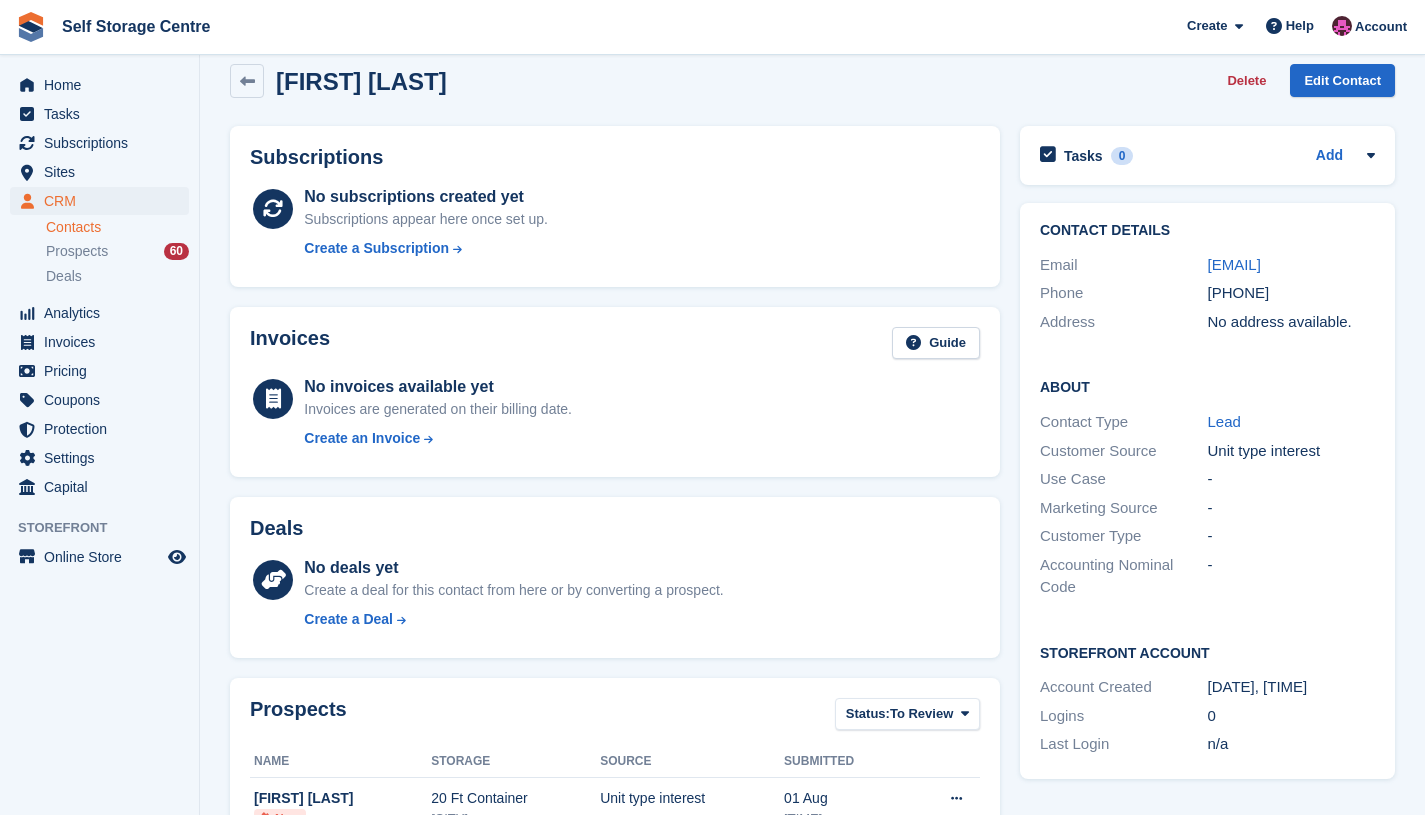 scroll, scrollTop: 0, scrollLeft: 0, axis: both 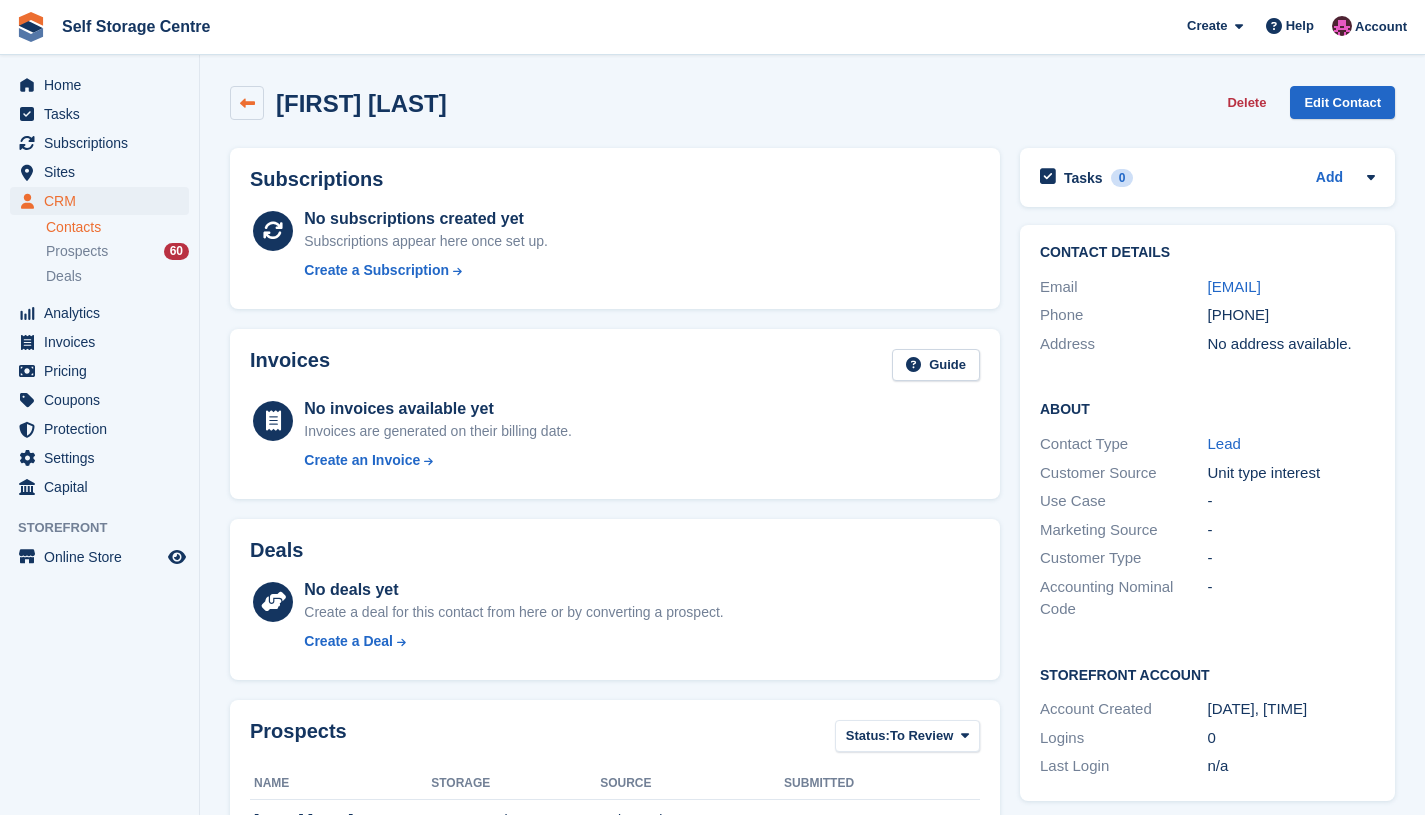 click at bounding box center (247, 103) 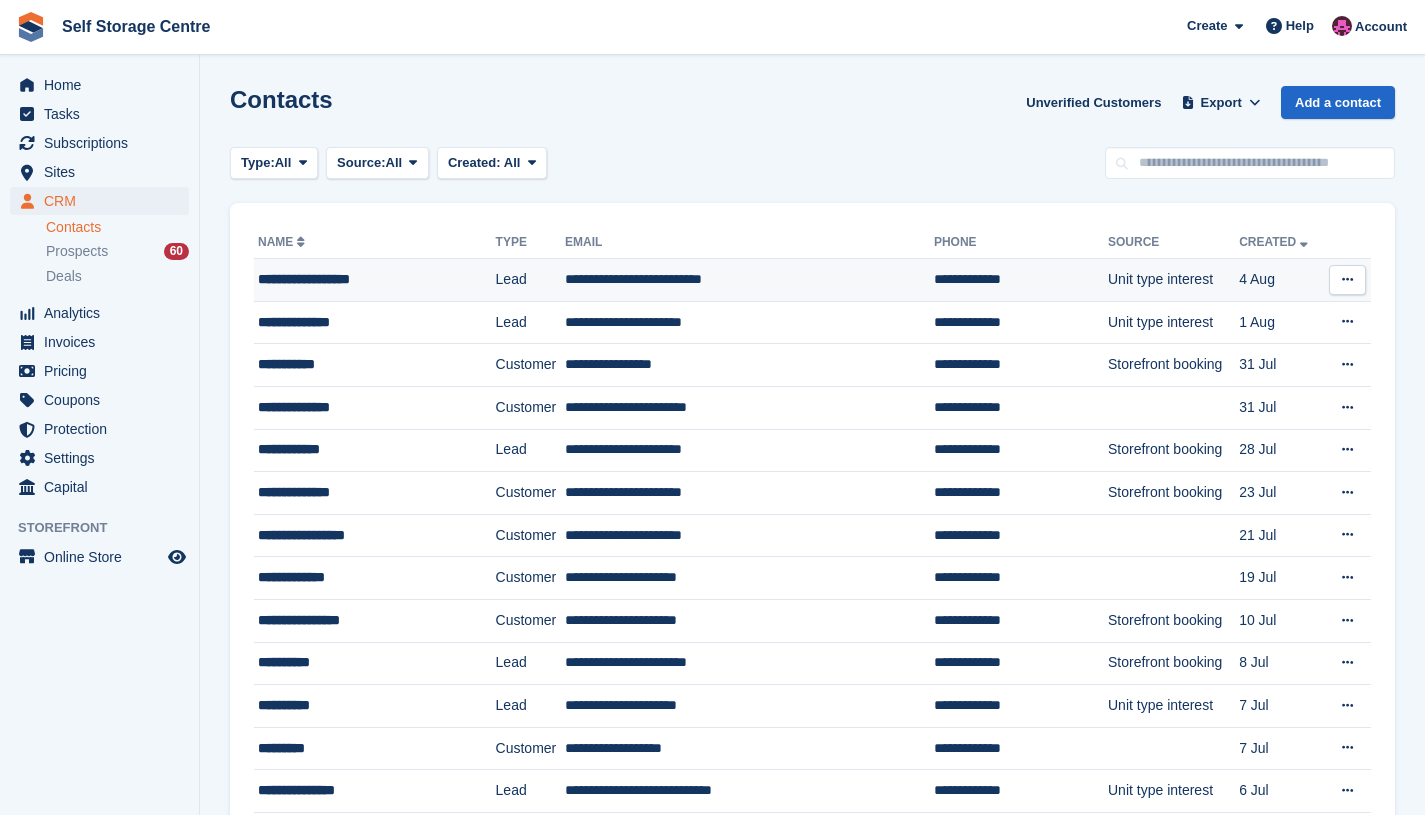 click on "**********" at bounding box center (749, 280) 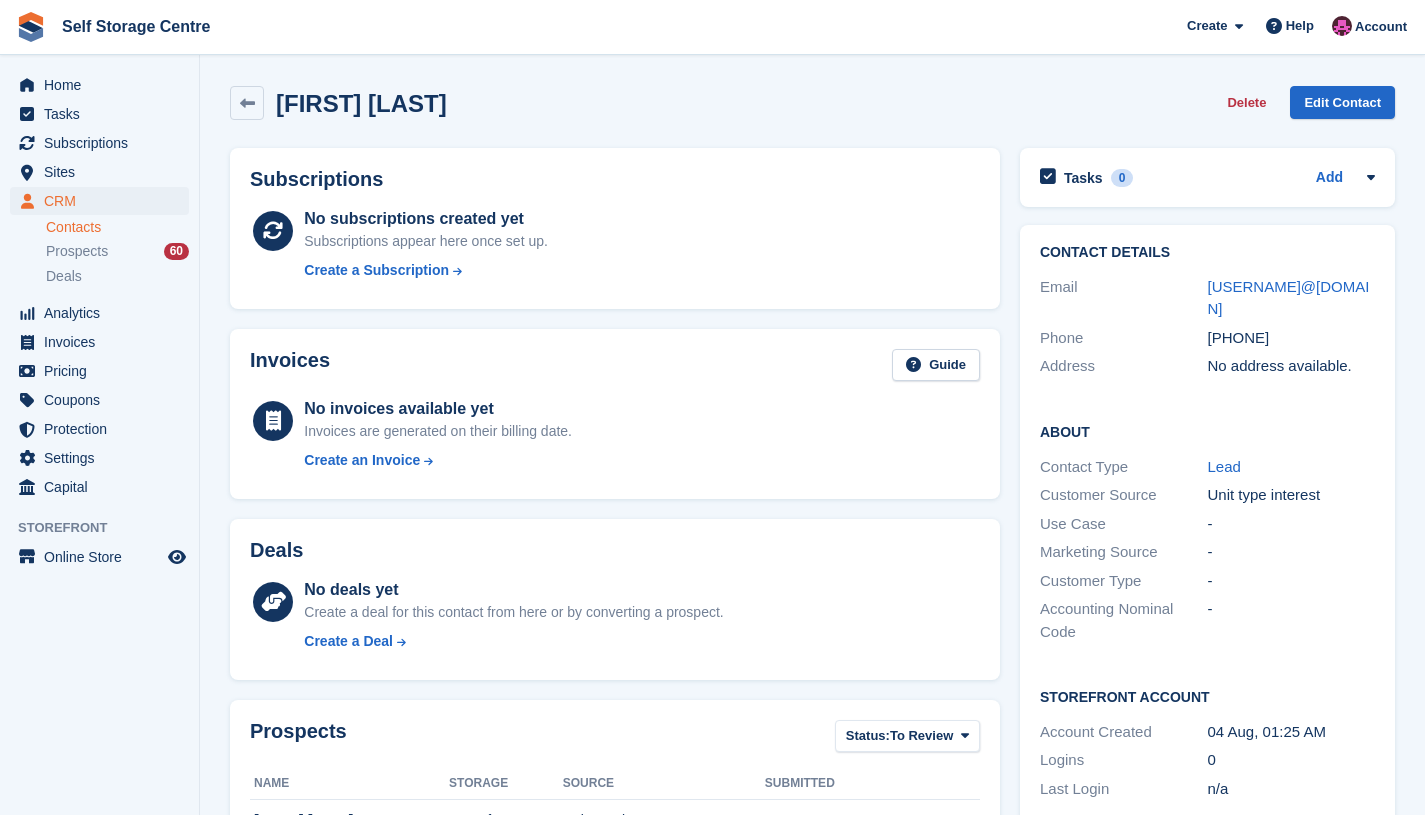 scroll, scrollTop: 0, scrollLeft: 0, axis: both 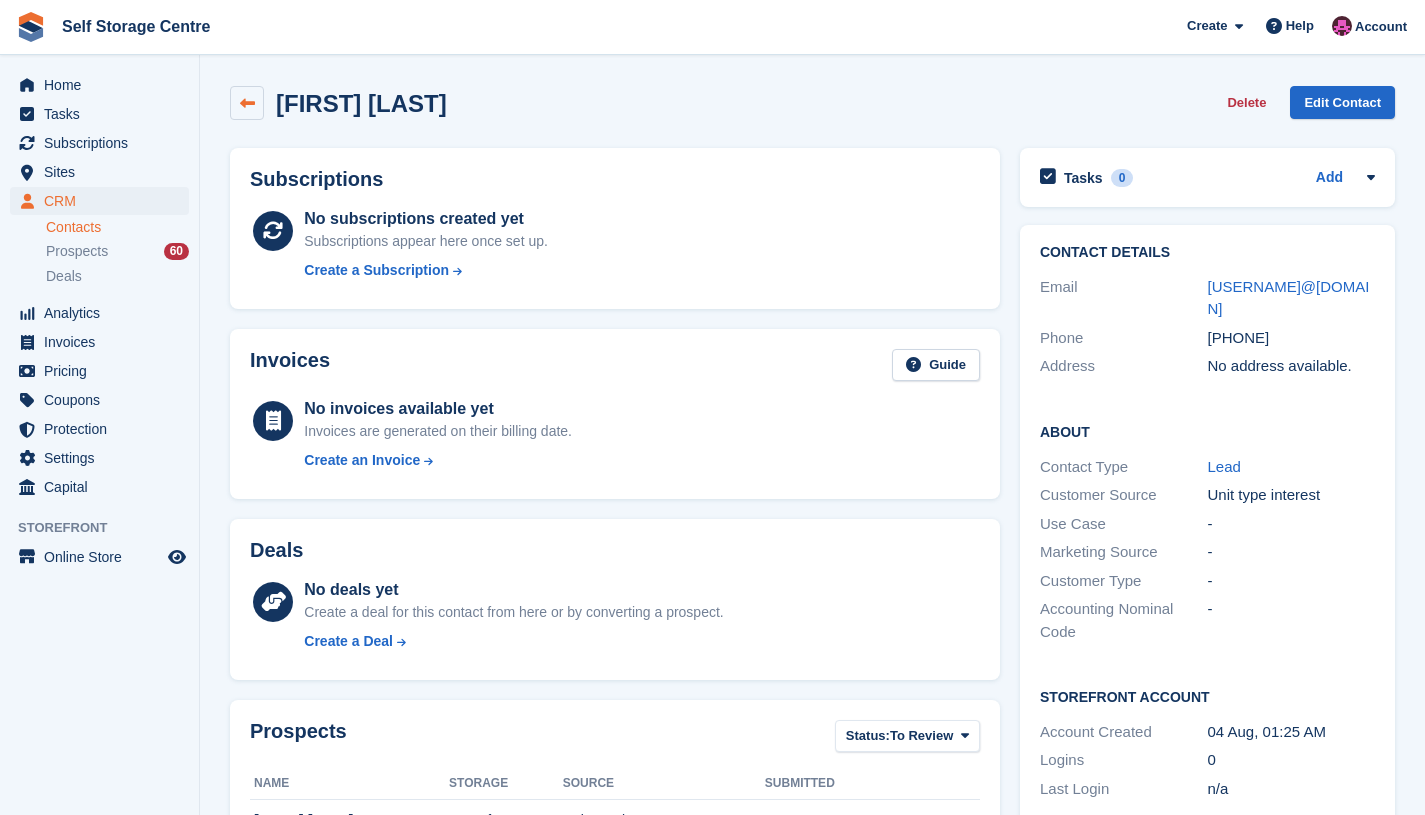 click at bounding box center [247, 103] 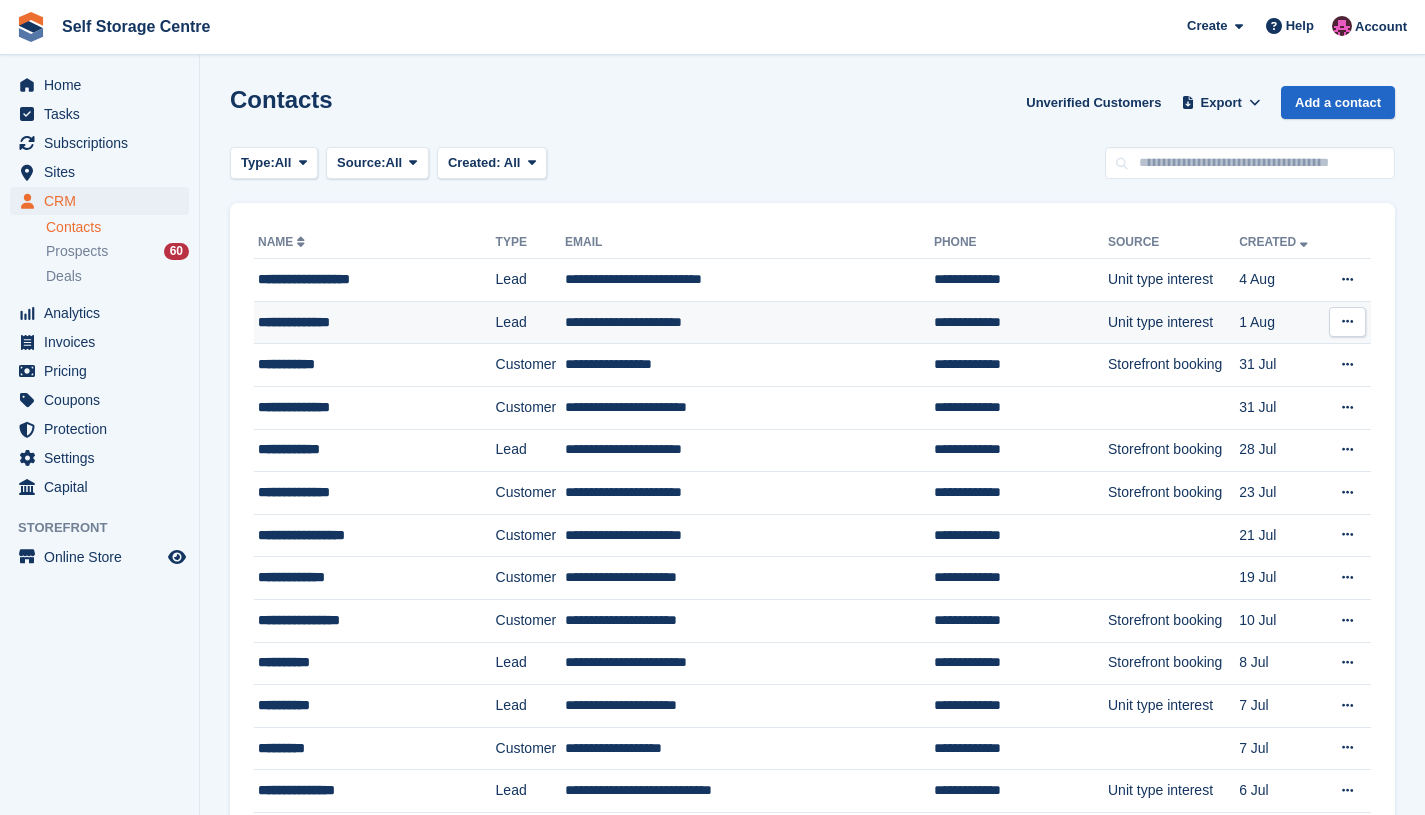 click on "**********" at bounding box center [749, 322] 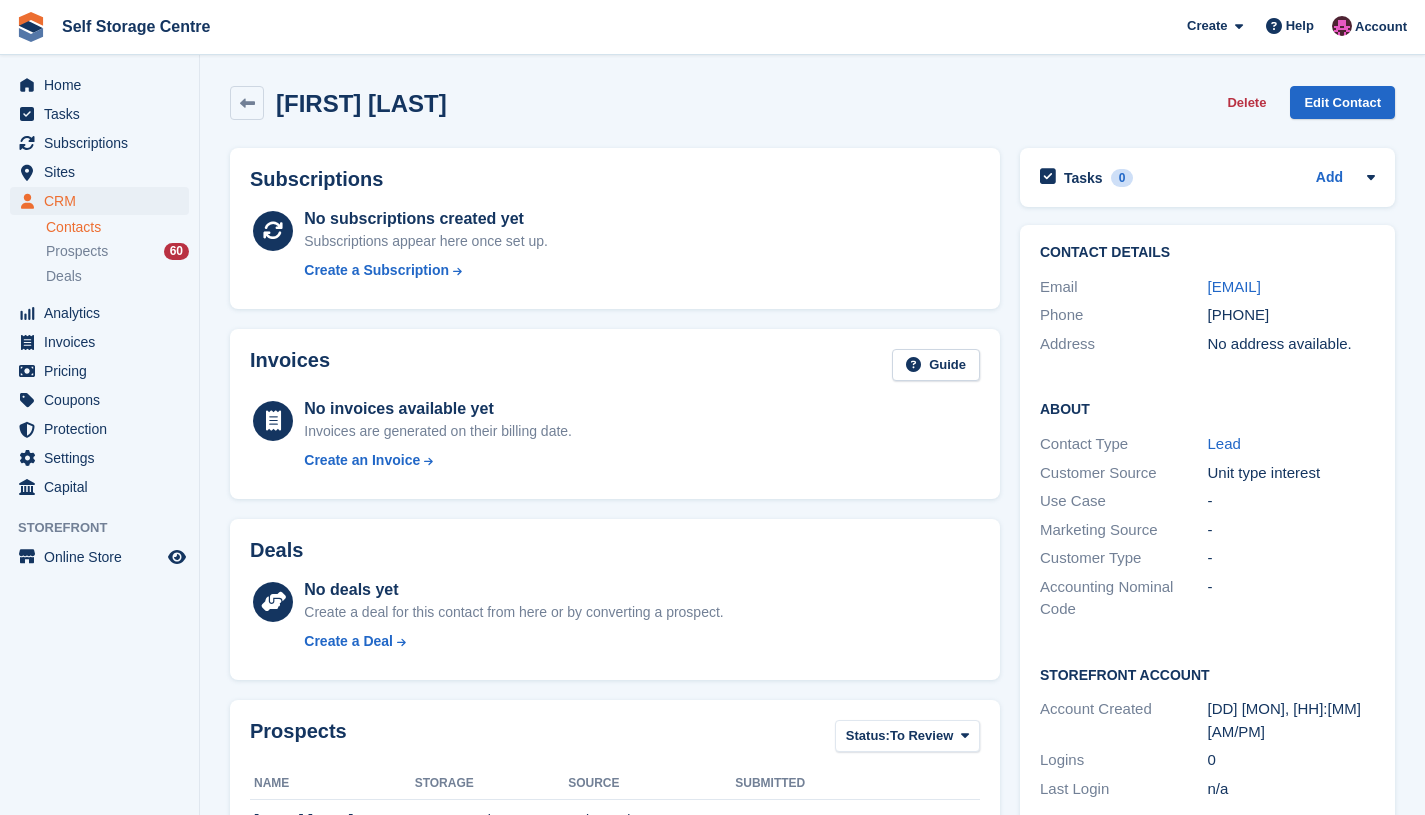 scroll, scrollTop: 0, scrollLeft: 0, axis: both 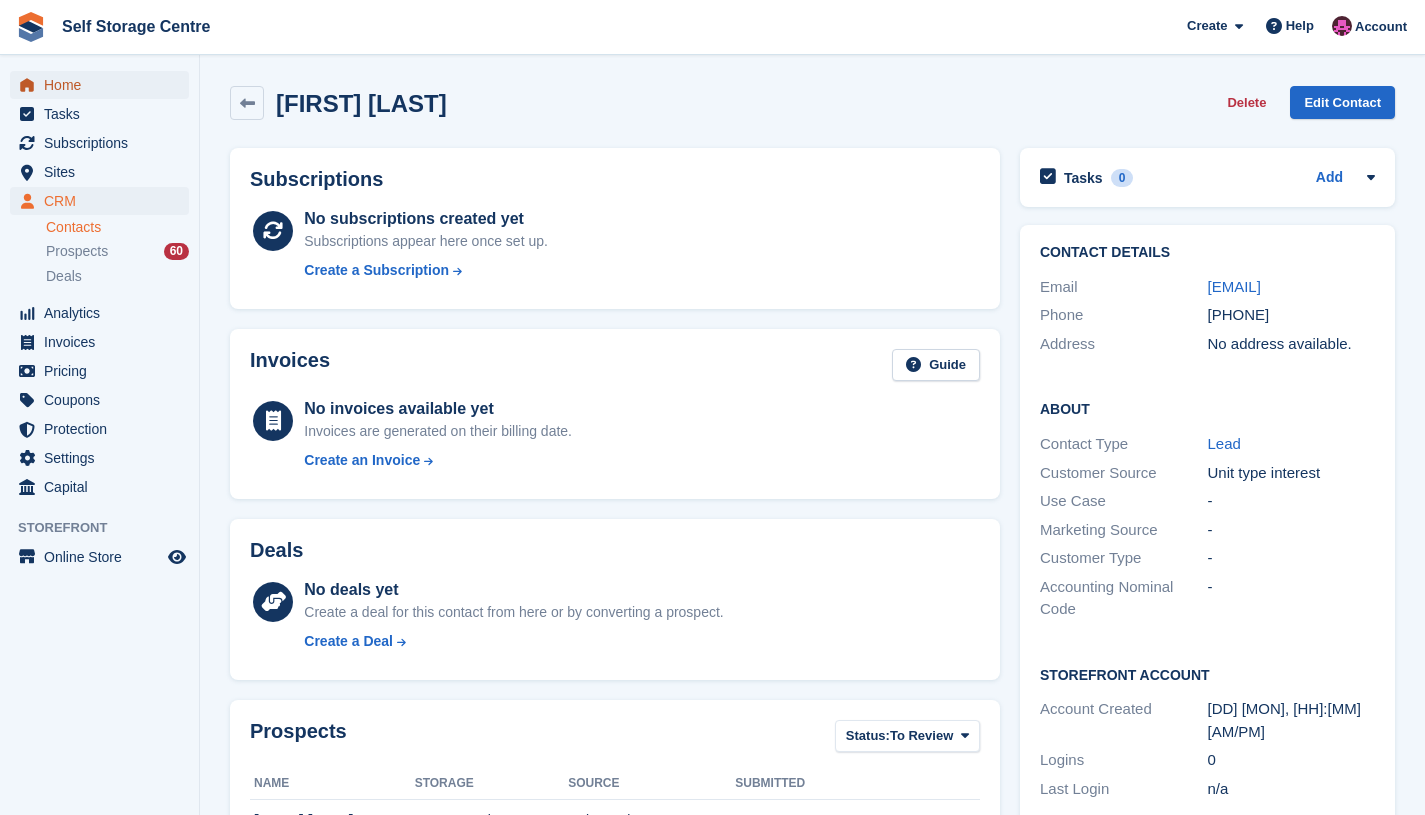 click on "Home" at bounding box center [104, 85] 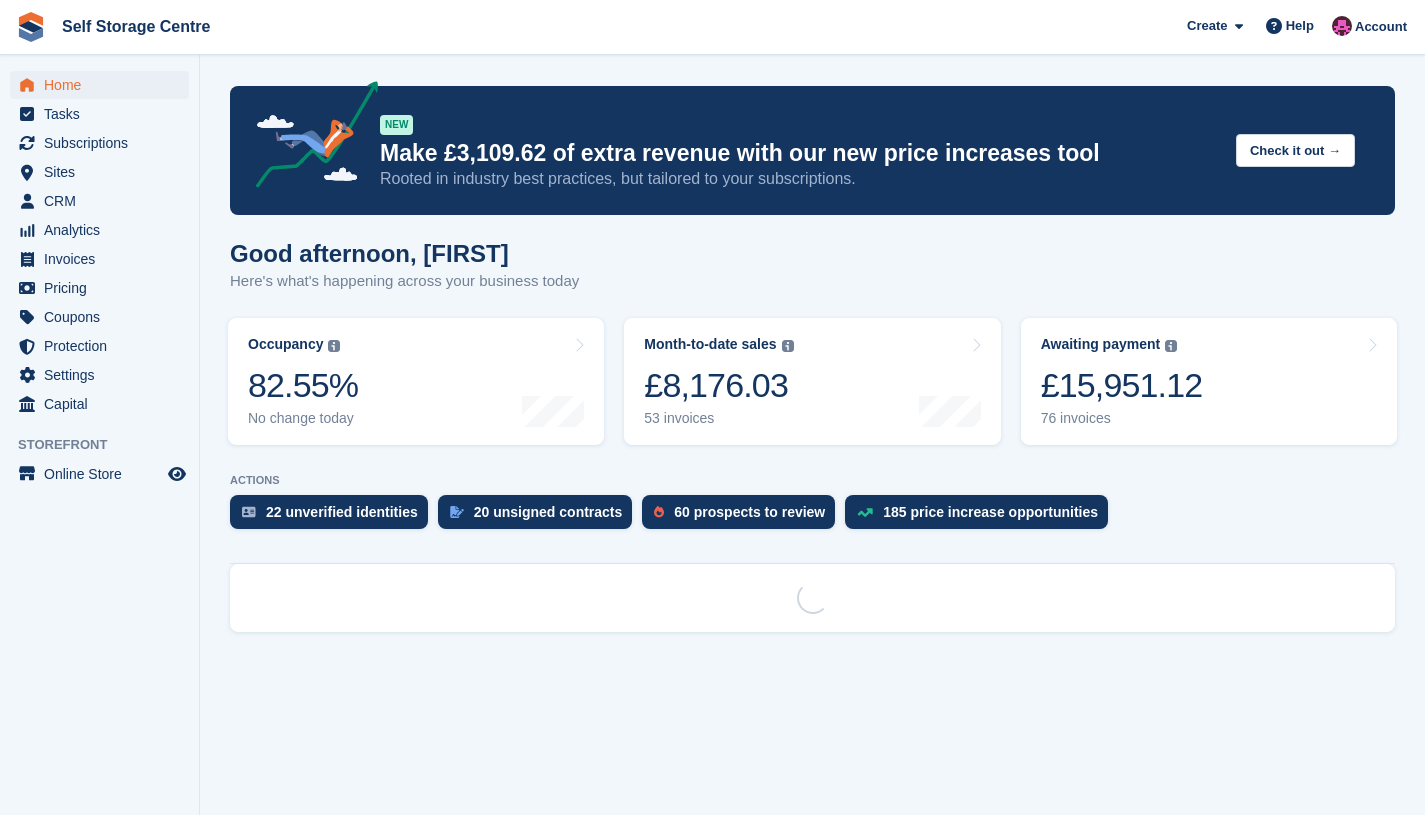 scroll, scrollTop: 0, scrollLeft: 0, axis: both 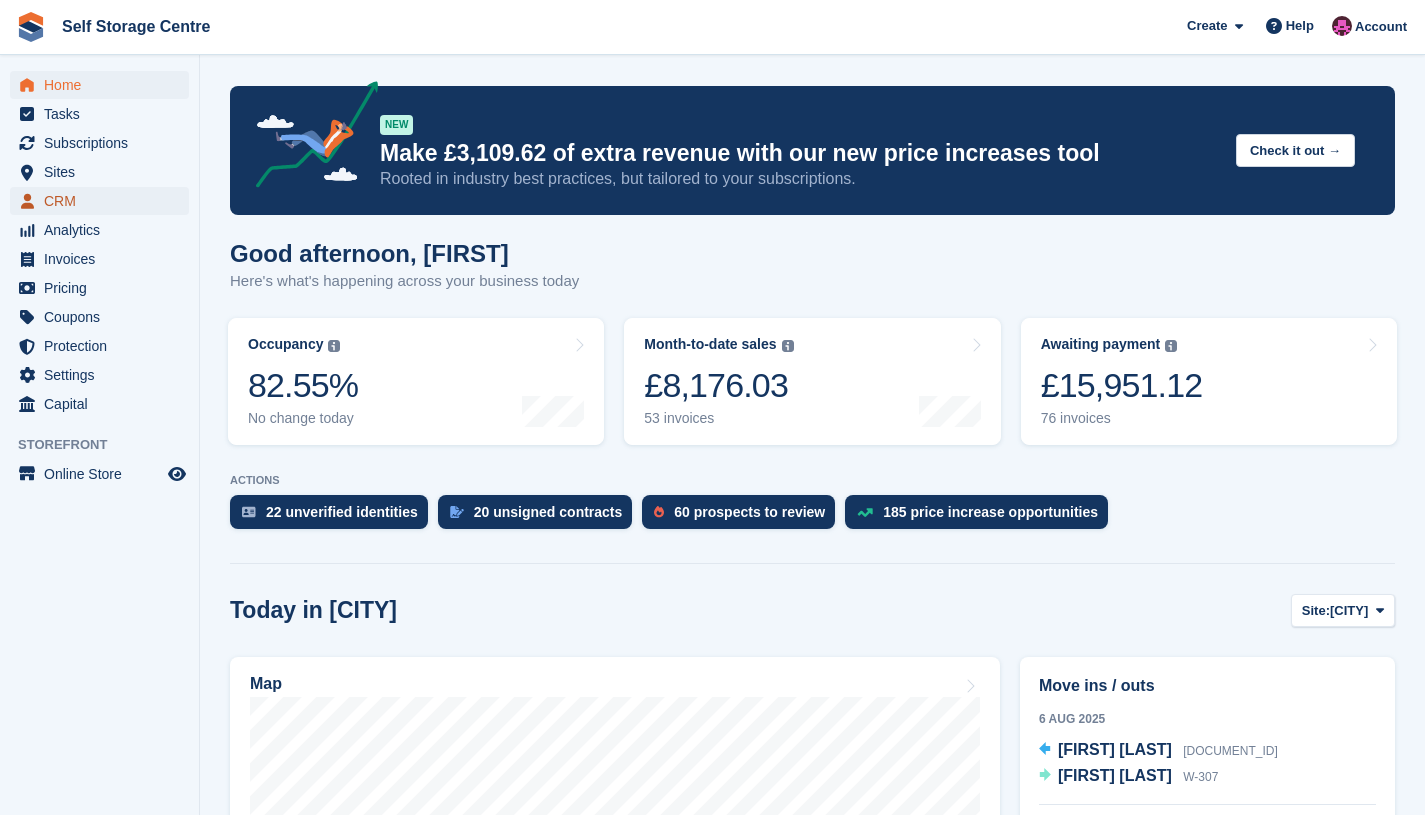 click on "CRM" at bounding box center (104, 201) 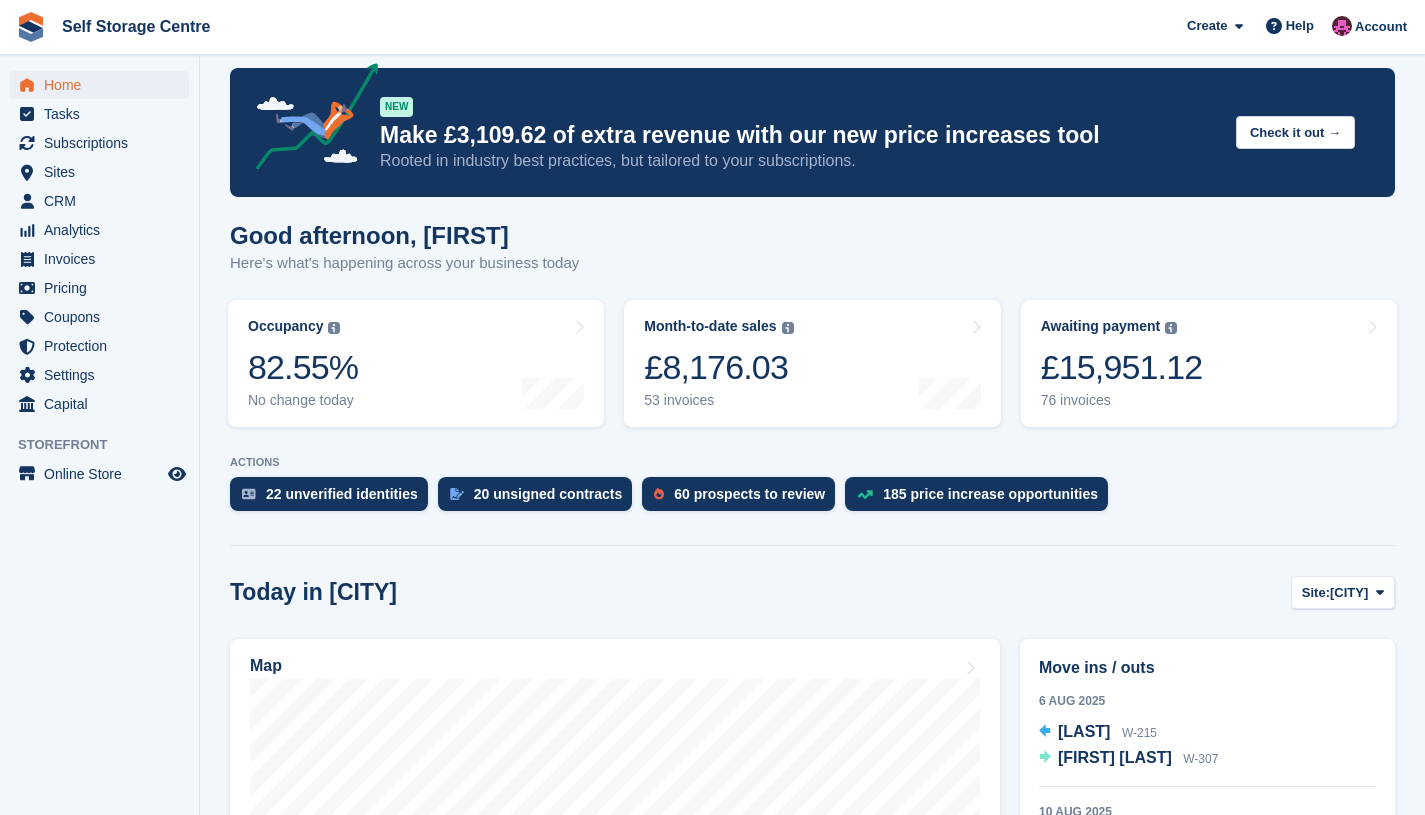 scroll, scrollTop: 0, scrollLeft: 0, axis: both 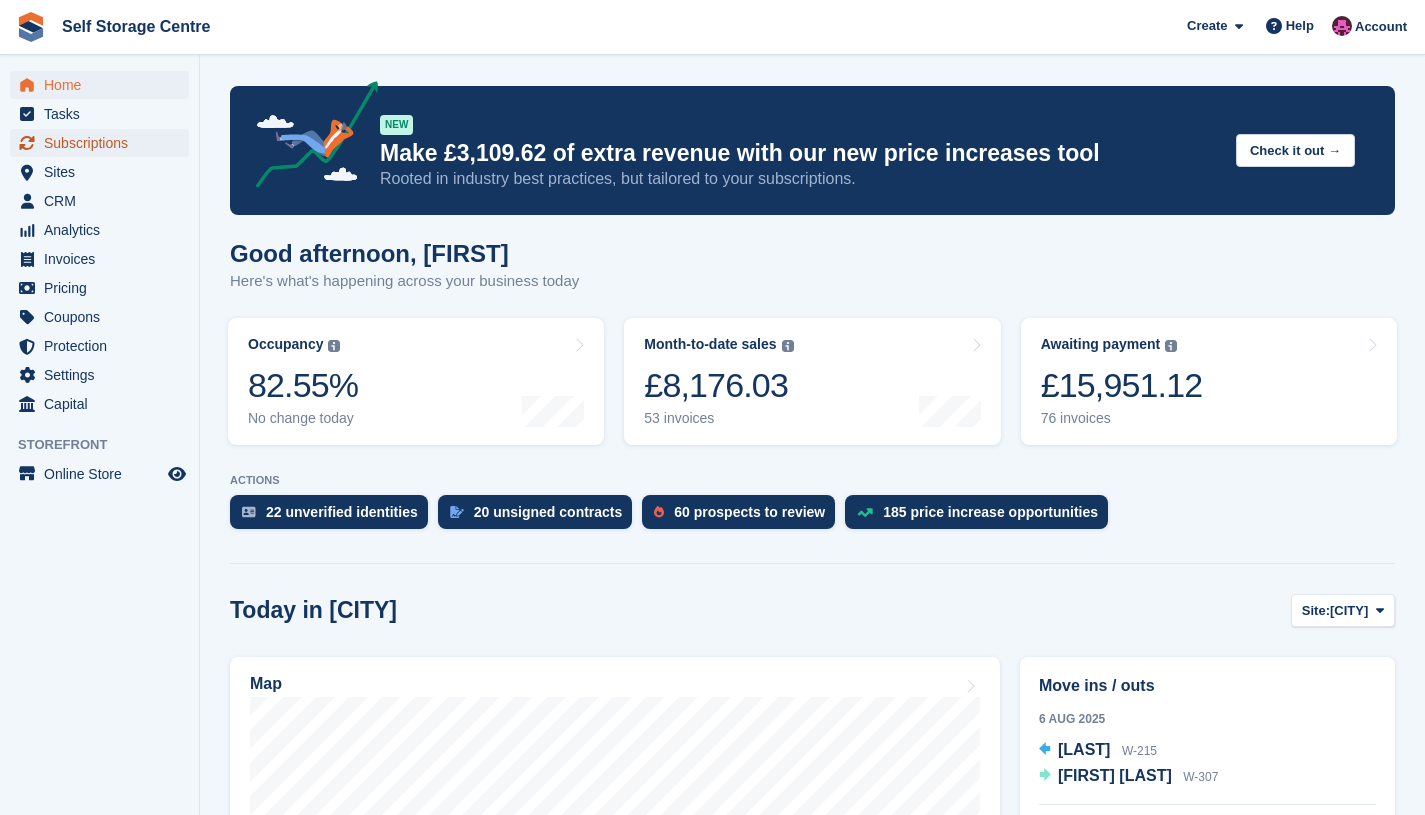 click on "Subscriptions" at bounding box center [104, 143] 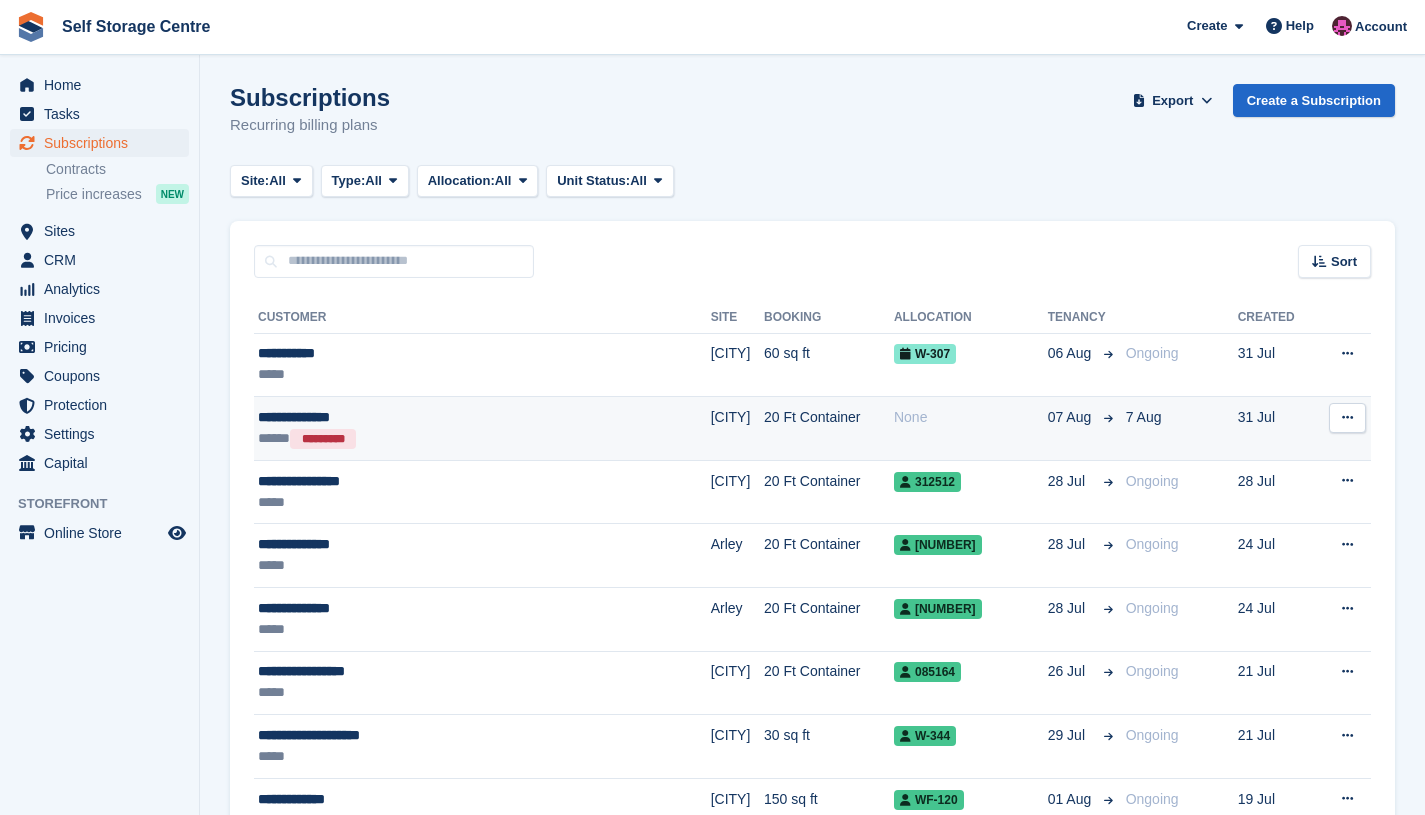 scroll, scrollTop: 0, scrollLeft: 0, axis: both 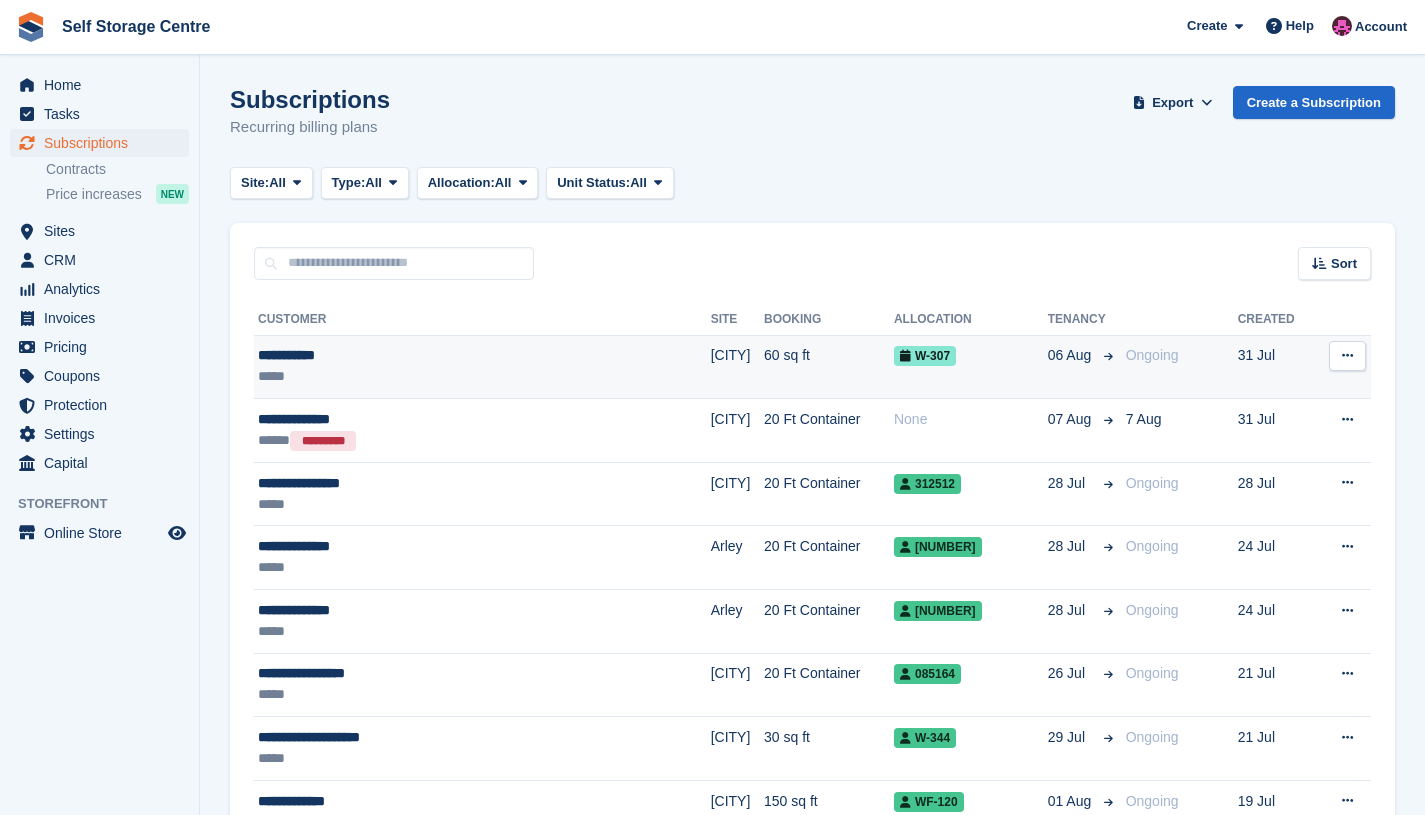 click at bounding box center [1347, 356] 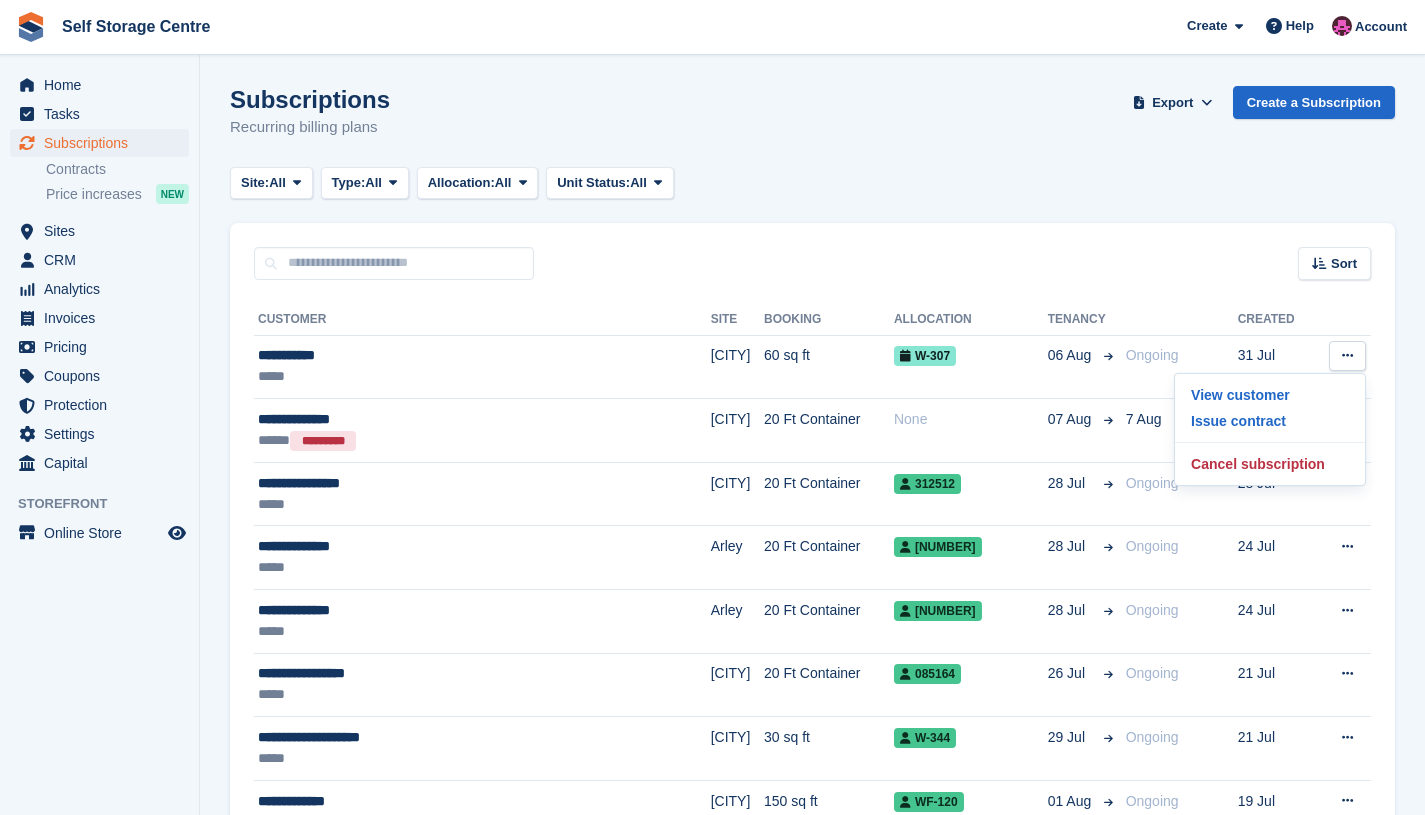 click on "Sort
Sort by
Customer name
Date created
Move in date
Move out date
Created (oldest first)
Created (newest first)" at bounding box center (812, 251) 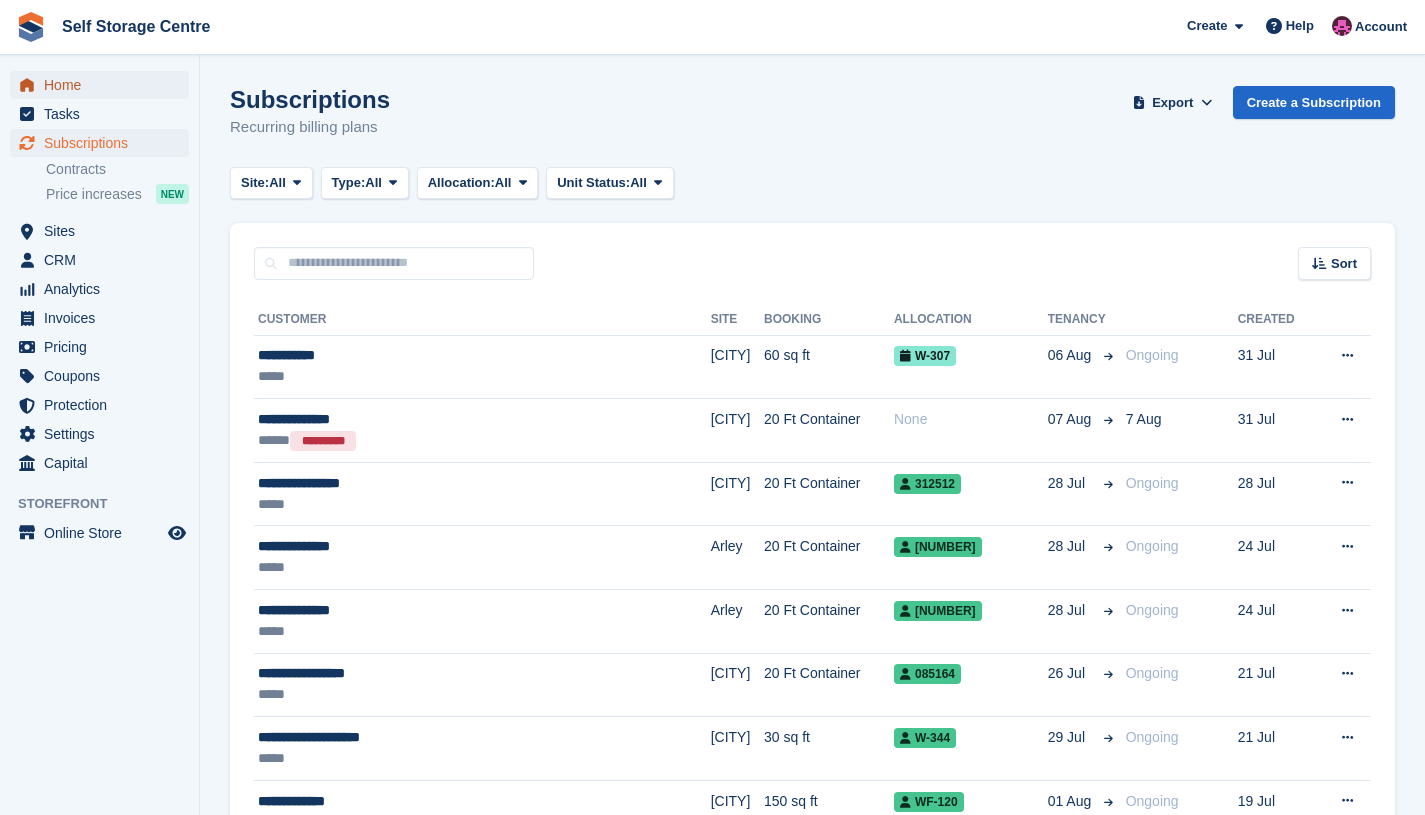 click on "Home" at bounding box center [104, 85] 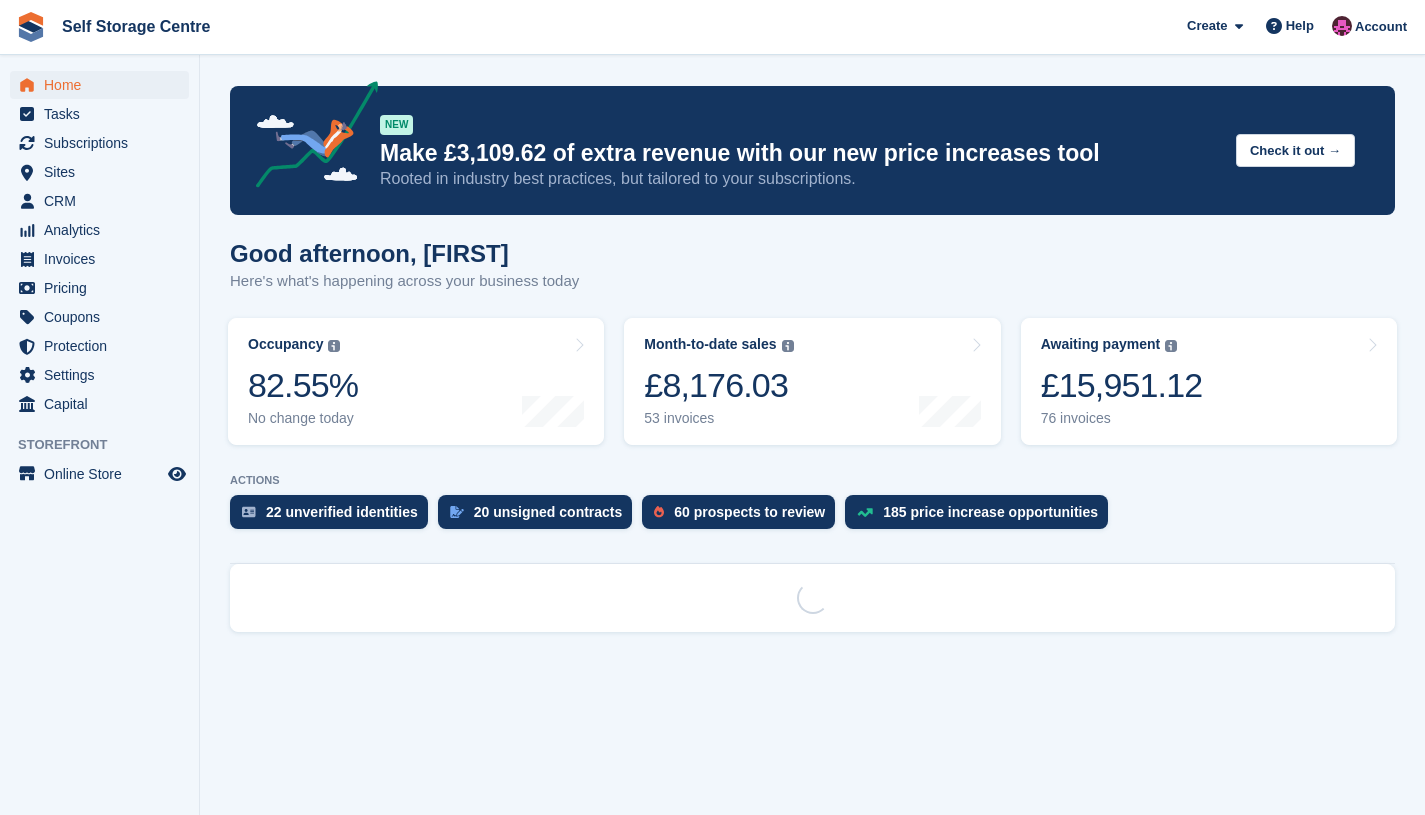 scroll, scrollTop: 0, scrollLeft: 0, axis: both 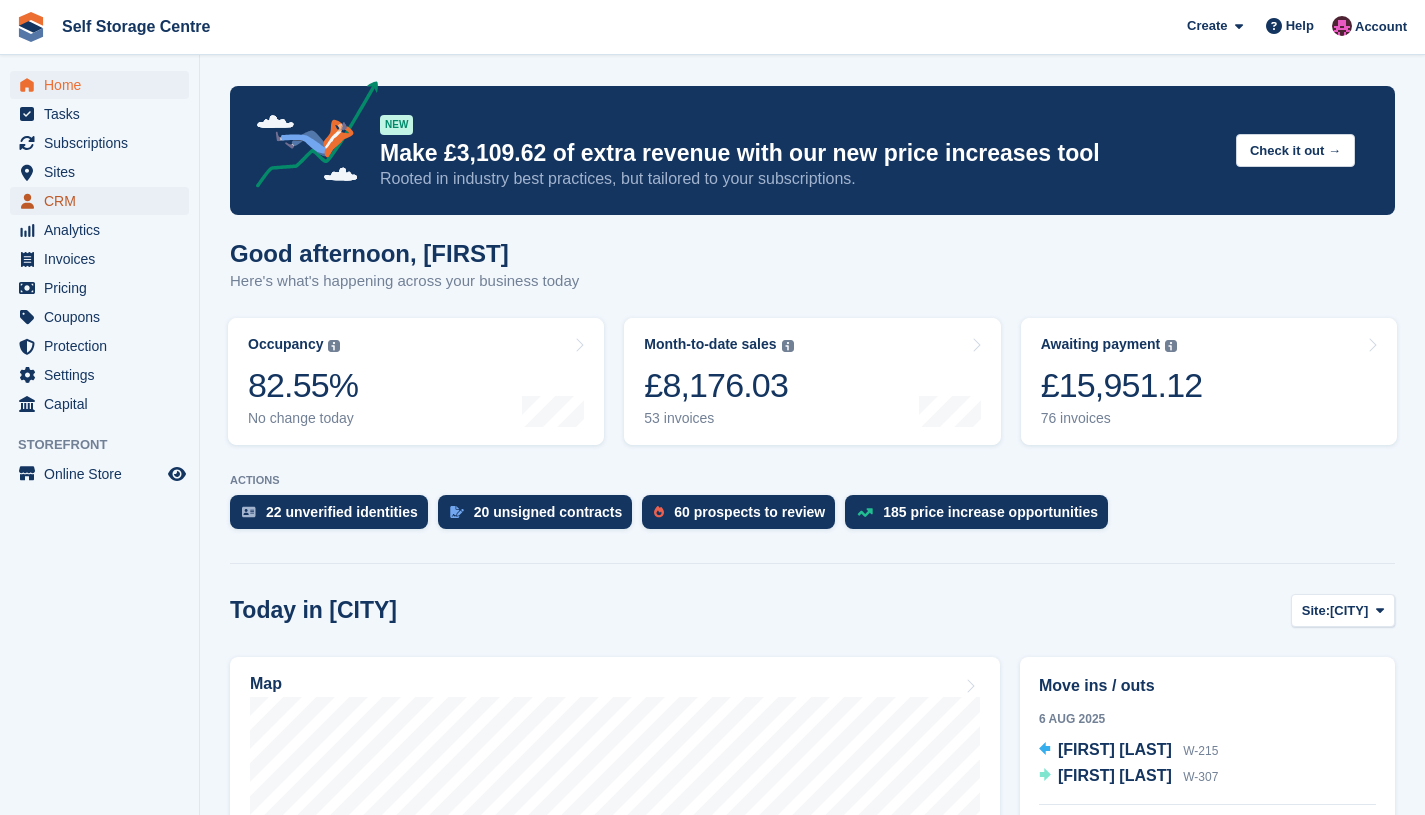 click on "CRM" at bounding box center (104, 201) 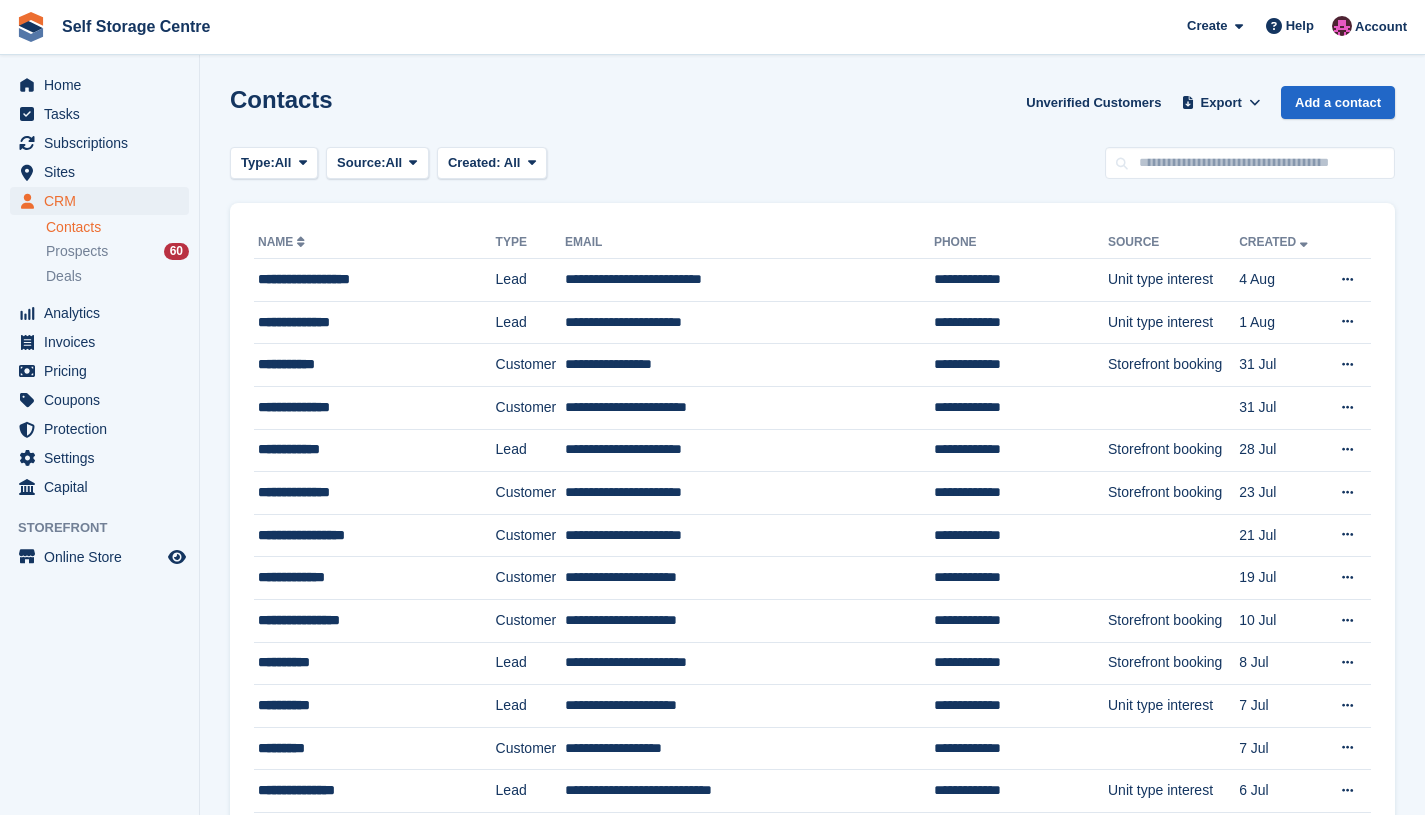 scroll, scrollTop: 0, scrollLeft: 0, axis: both 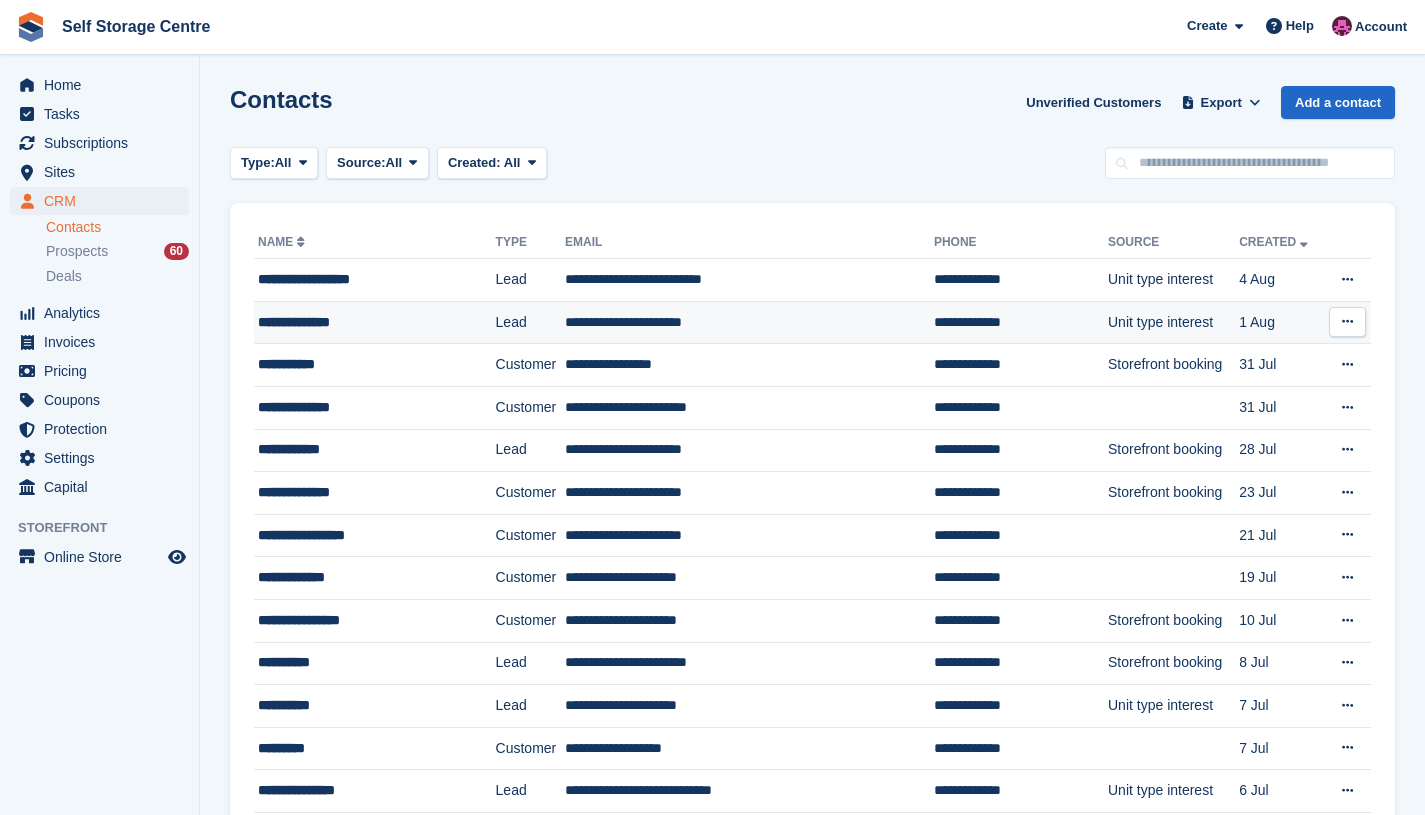 click at bounding box center (1347, 322) 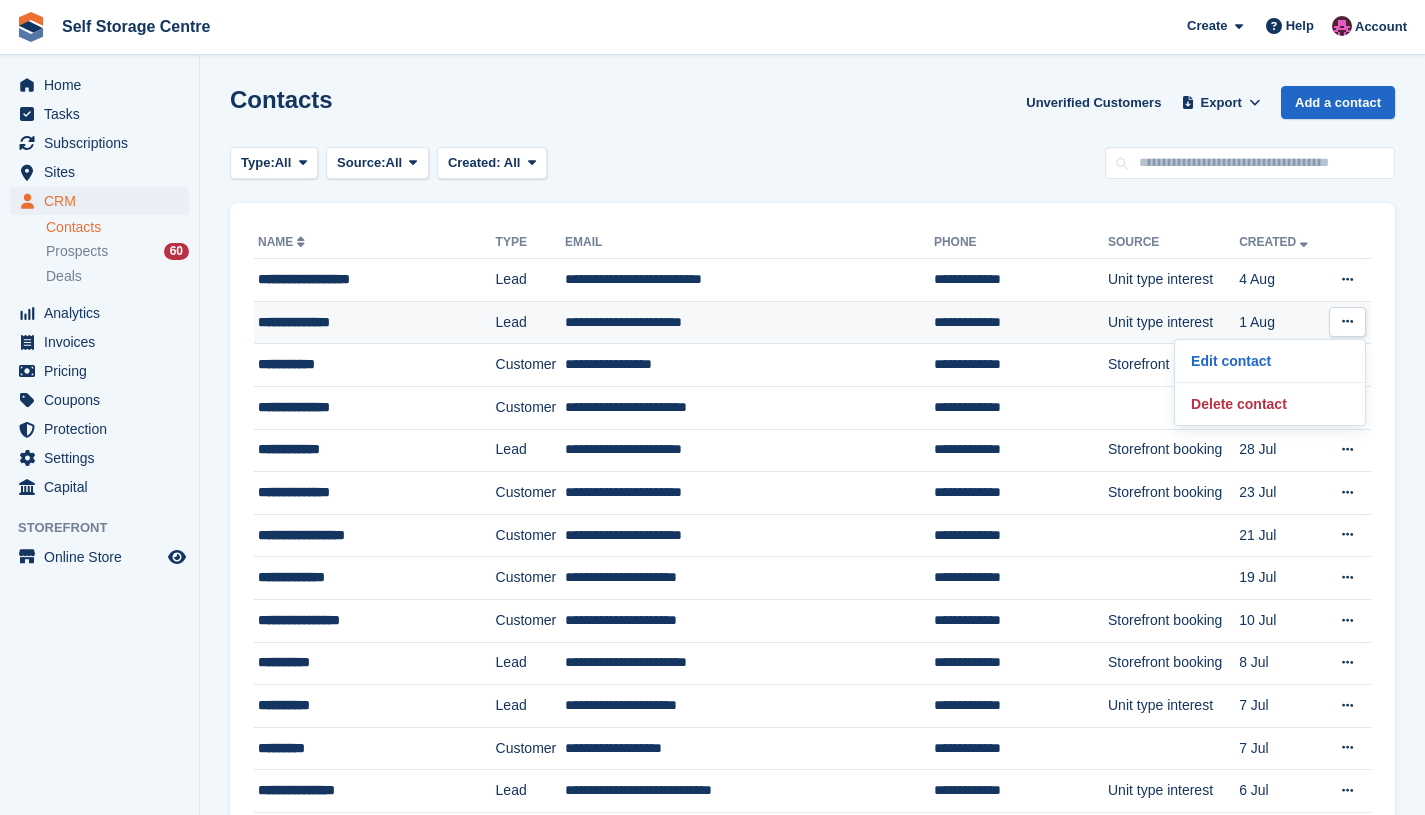 click on "**********" at bounding box center [361, 322] 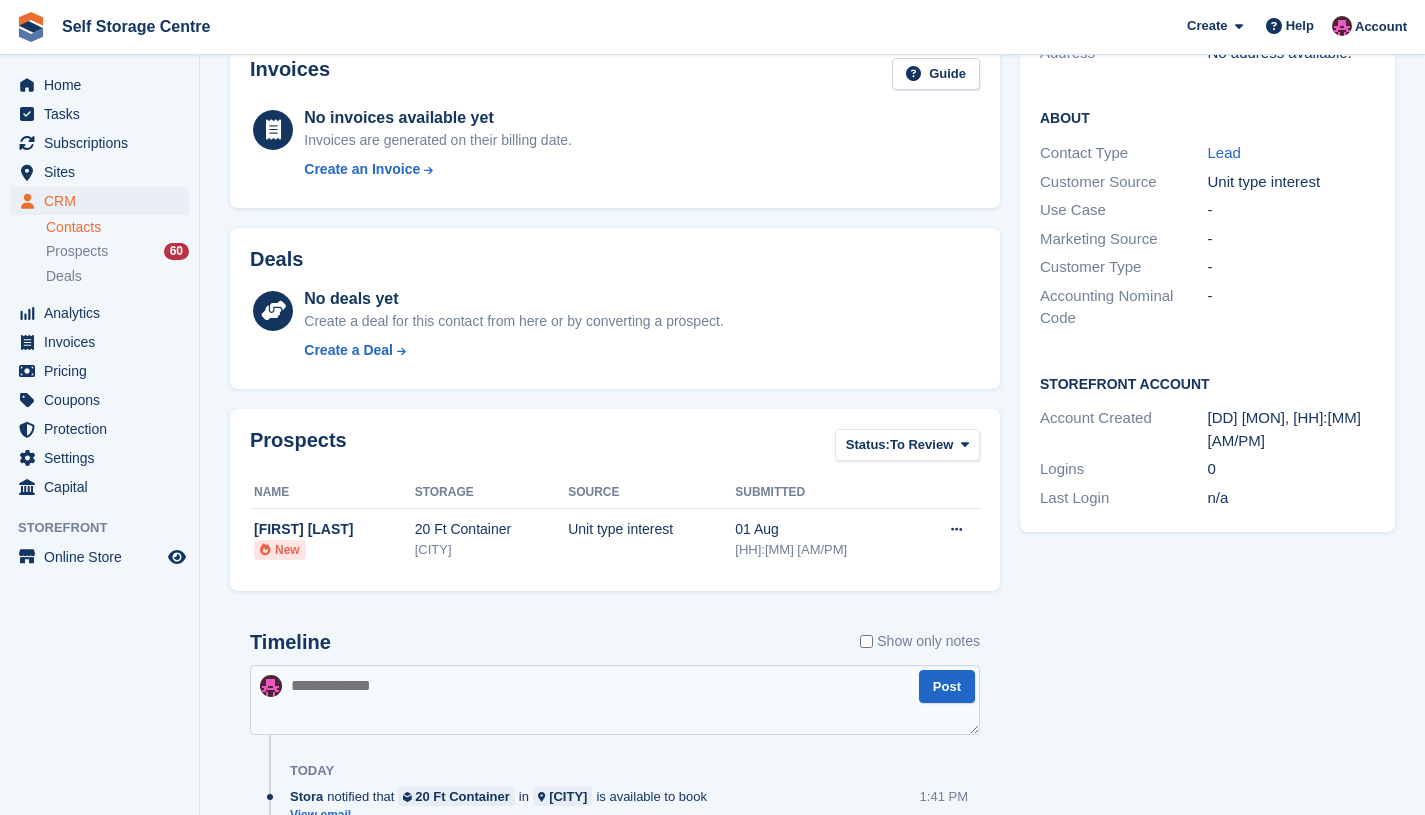 scroll, scrollTop: 290, scrollLeft: 0, axis: vertical 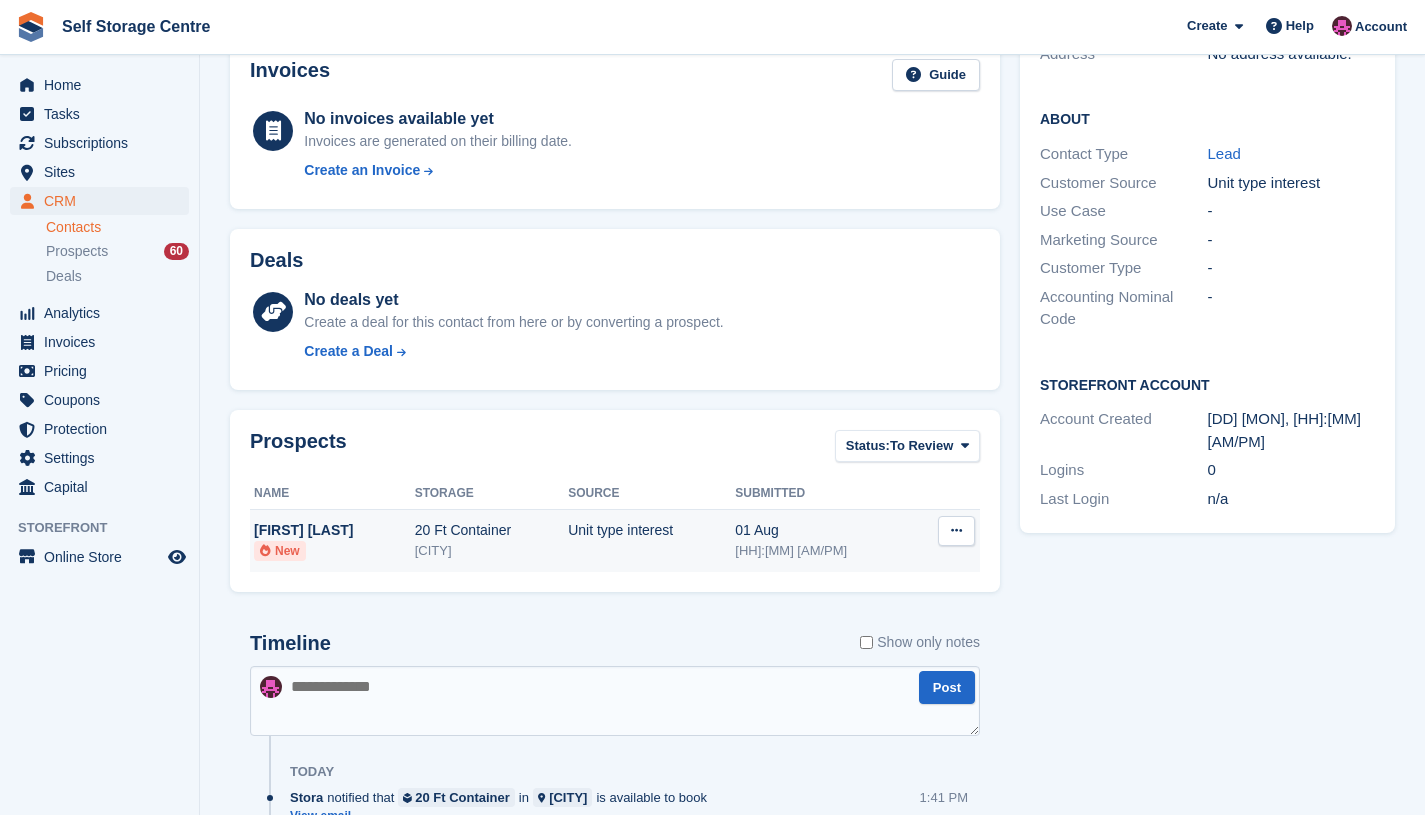click at bounding box center [956, 530] 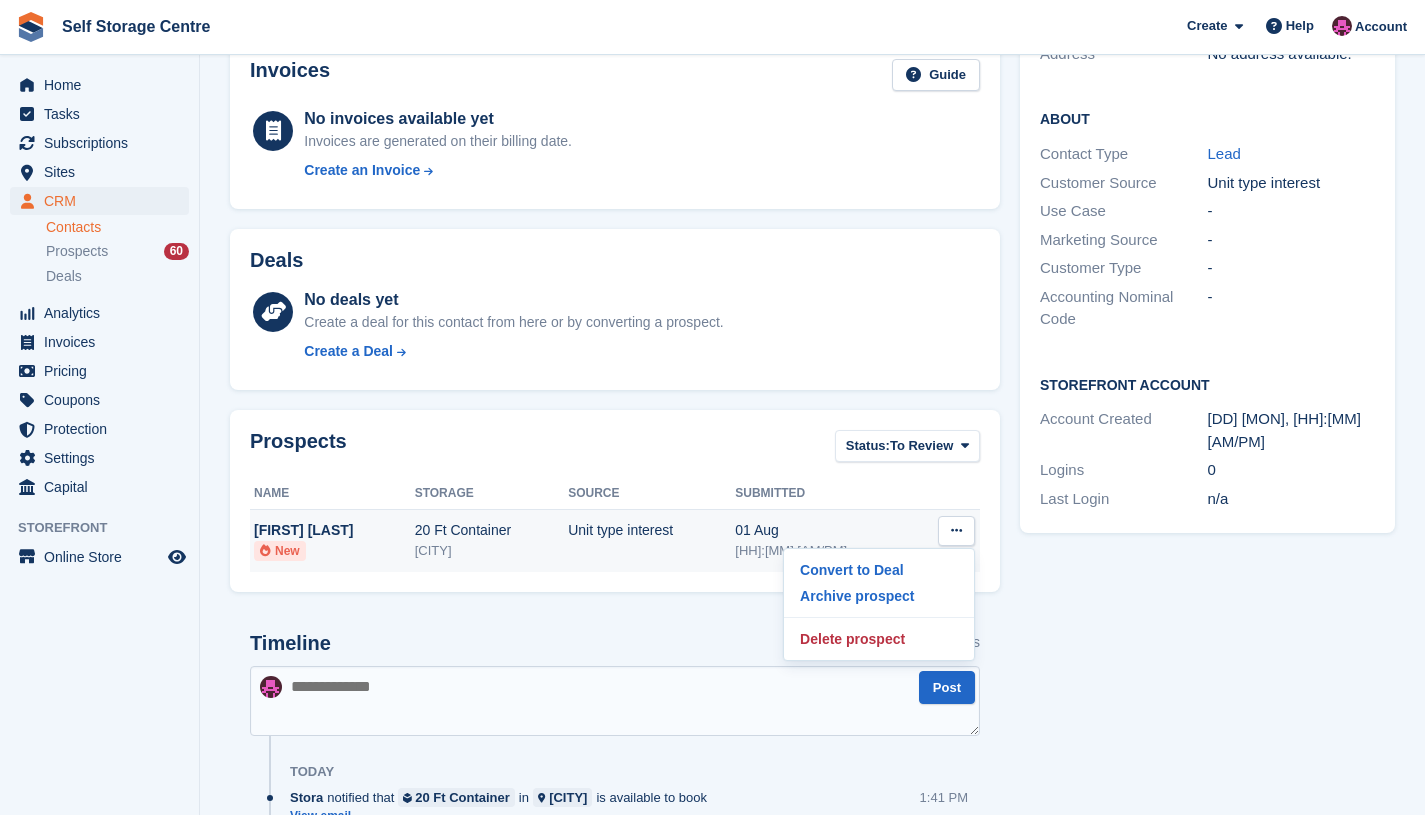click on "Unit type interest" at bounding box center (651, 541) 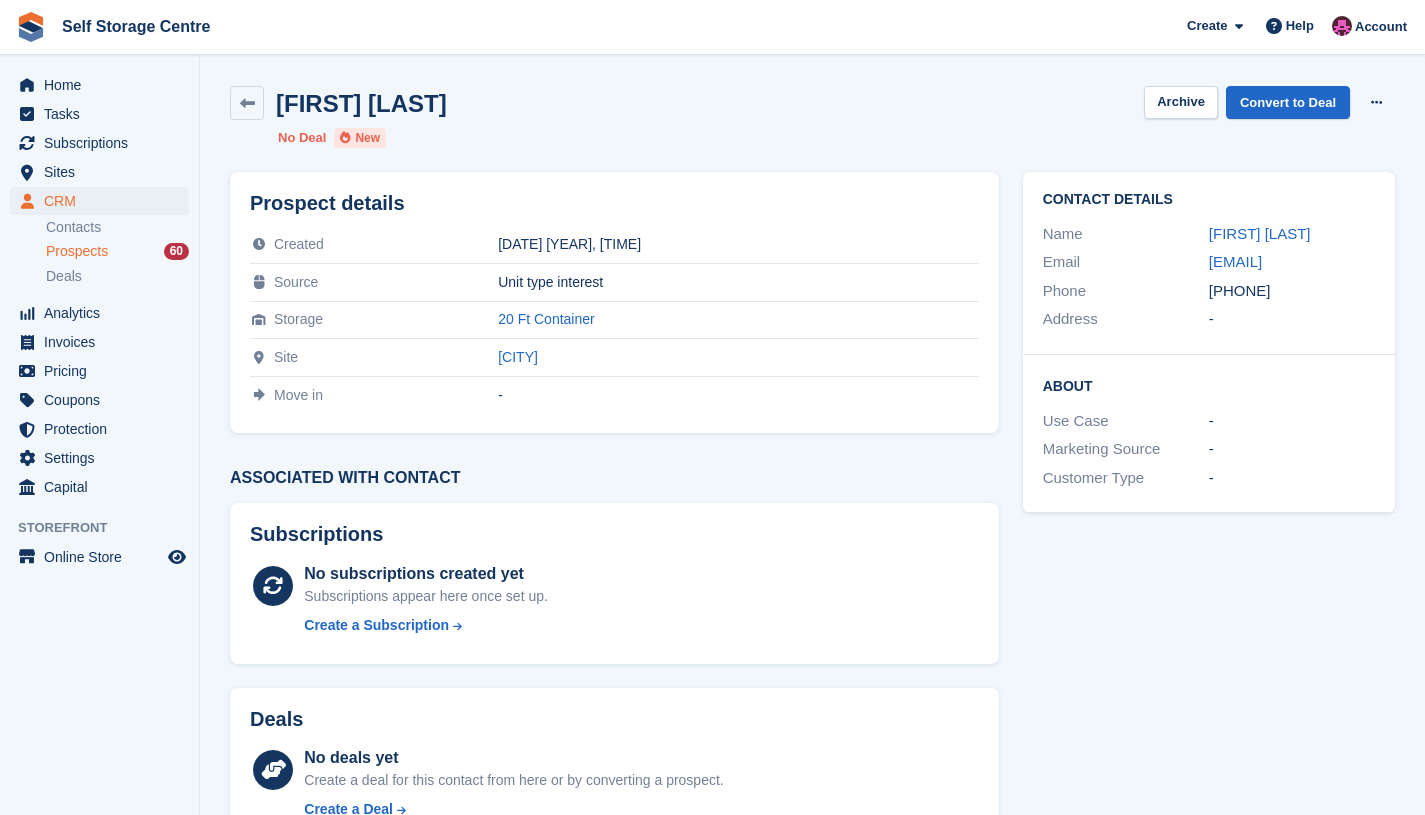 scroll, scrollTop: 0, scrollLeft: 0, axis: both 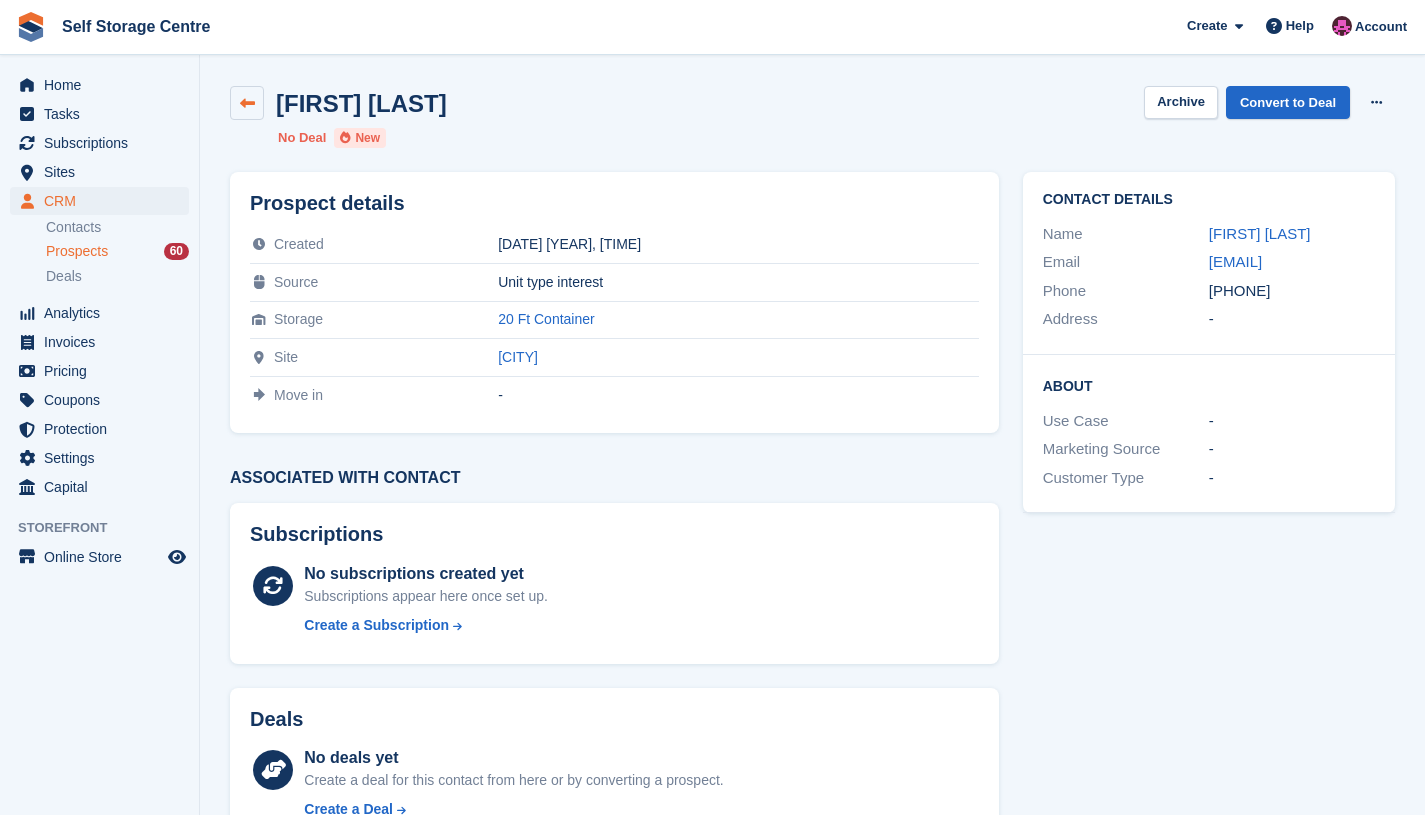 click at bounding box center [247, 103] 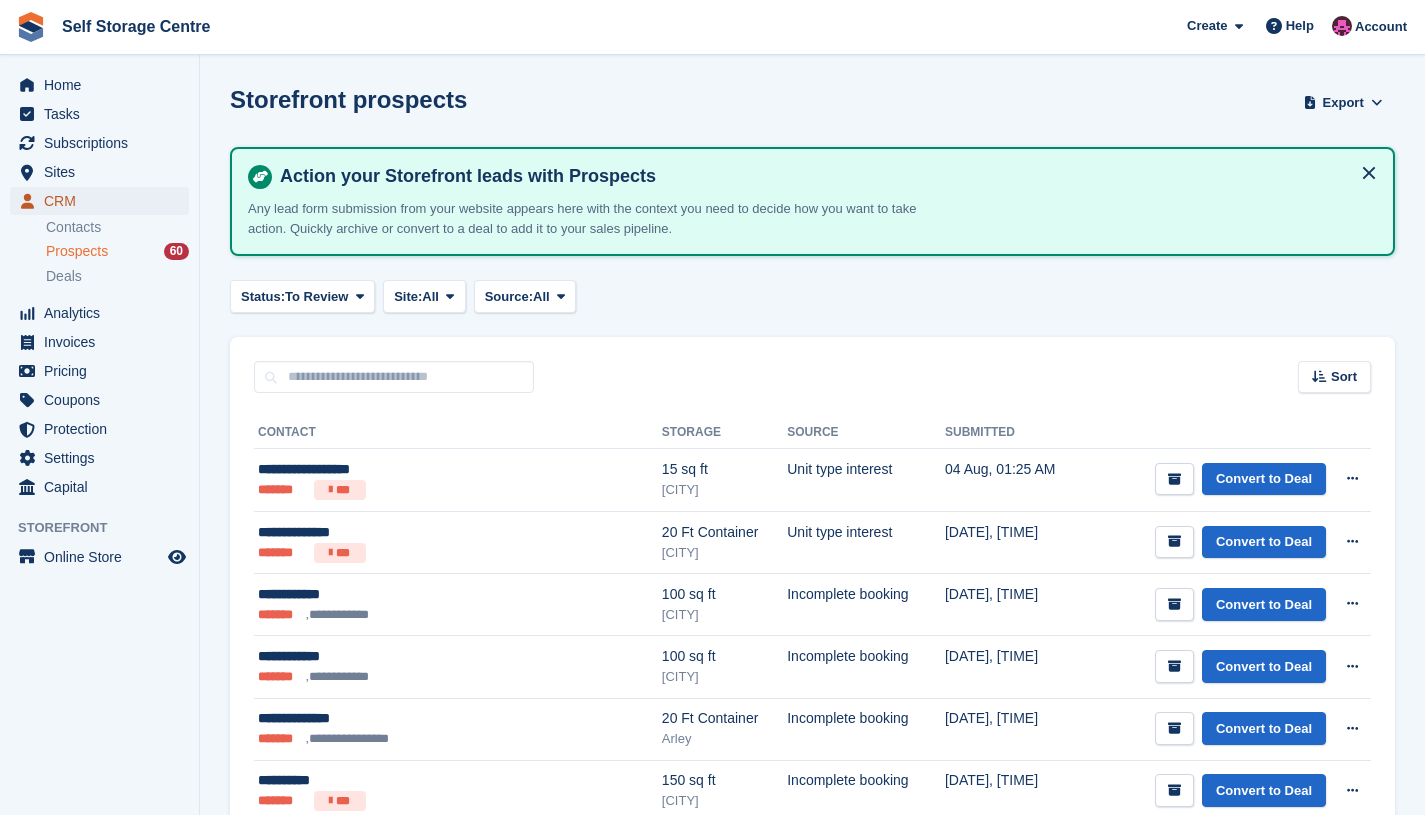 click on "CRM" at bounding box center [104, 201] 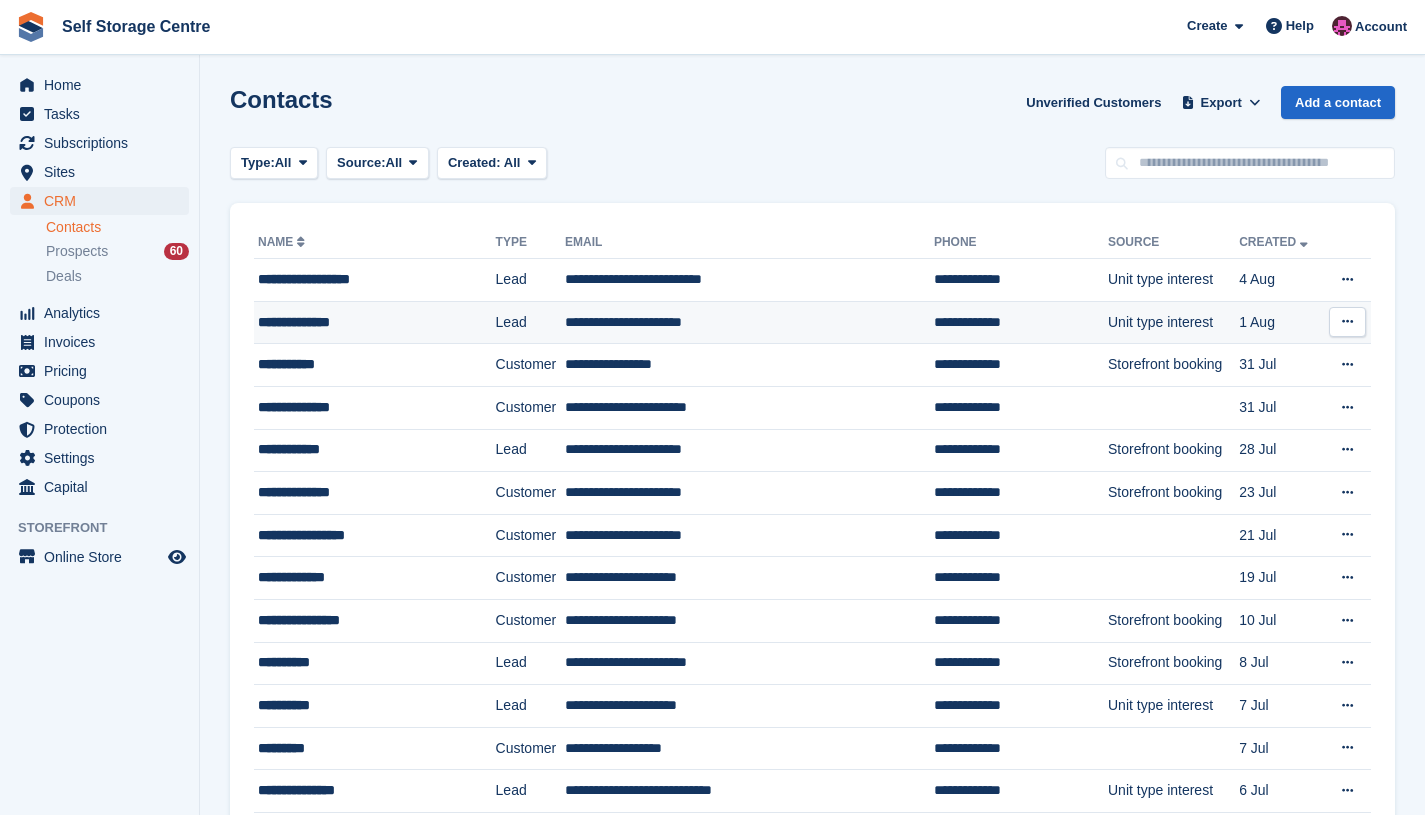 click on "**********" at bounding box center (749, 322) 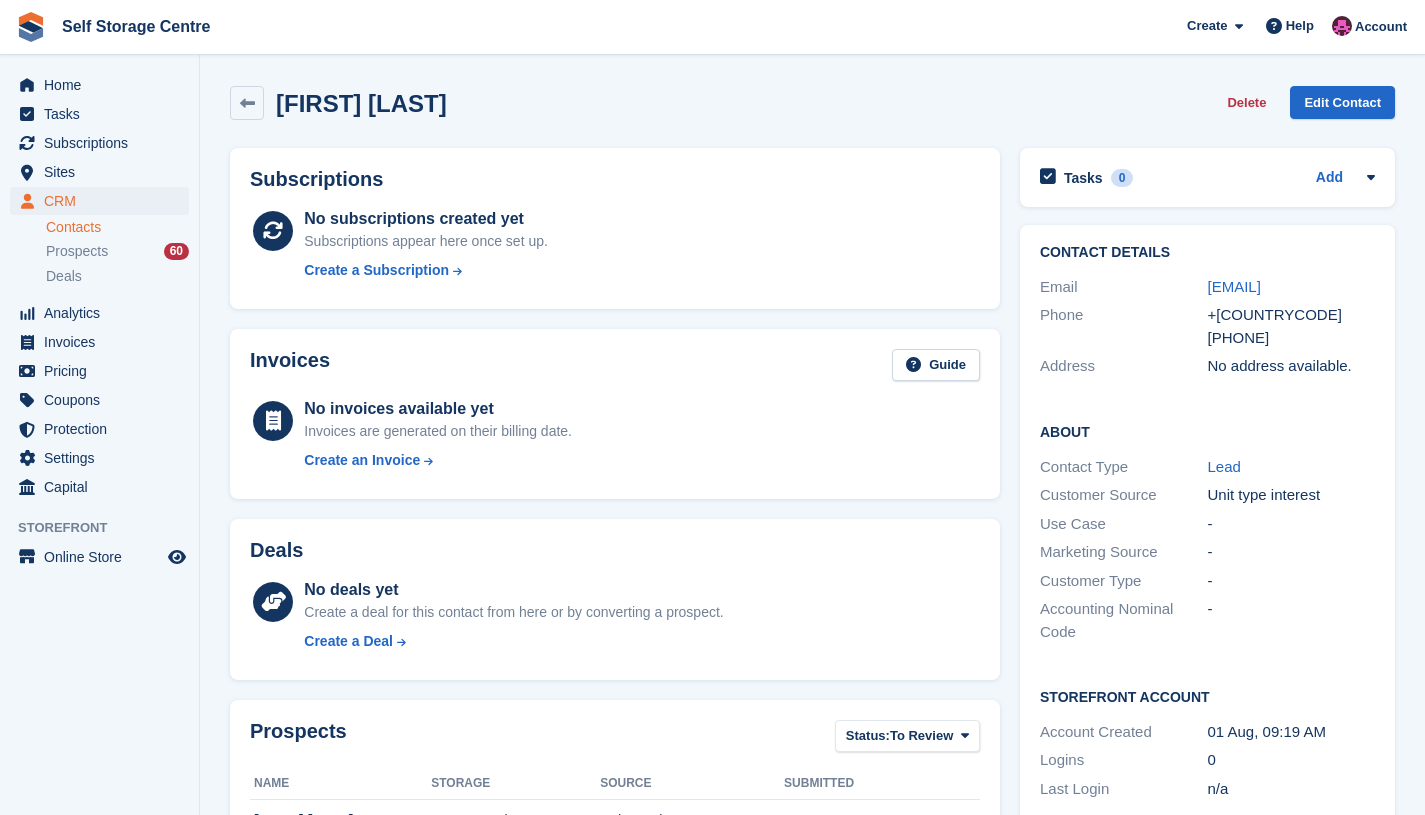 scroll, scrollTop: 0, scrollLeft: 0, axis: both 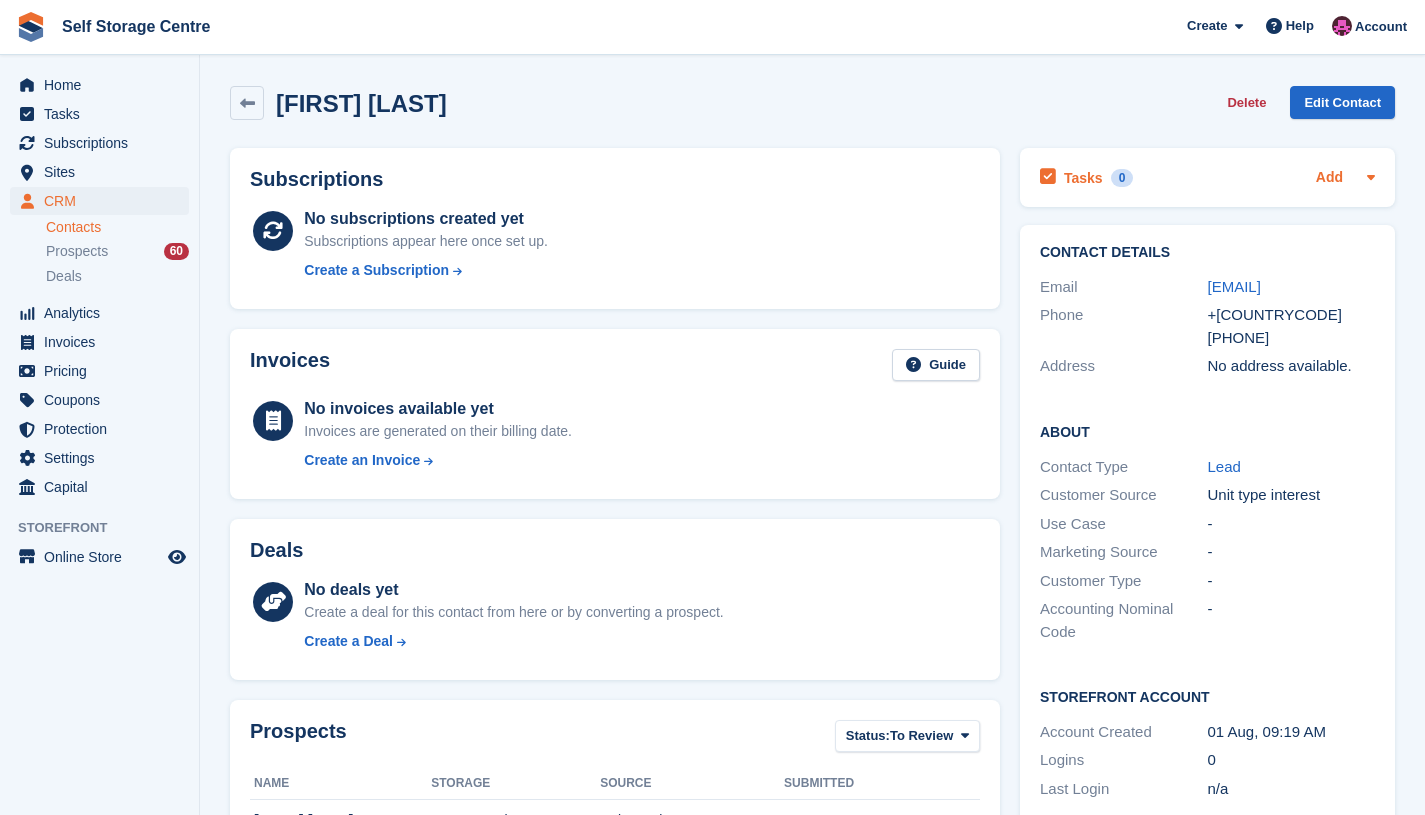 click on "Add" at bounding box center (1329, 178) 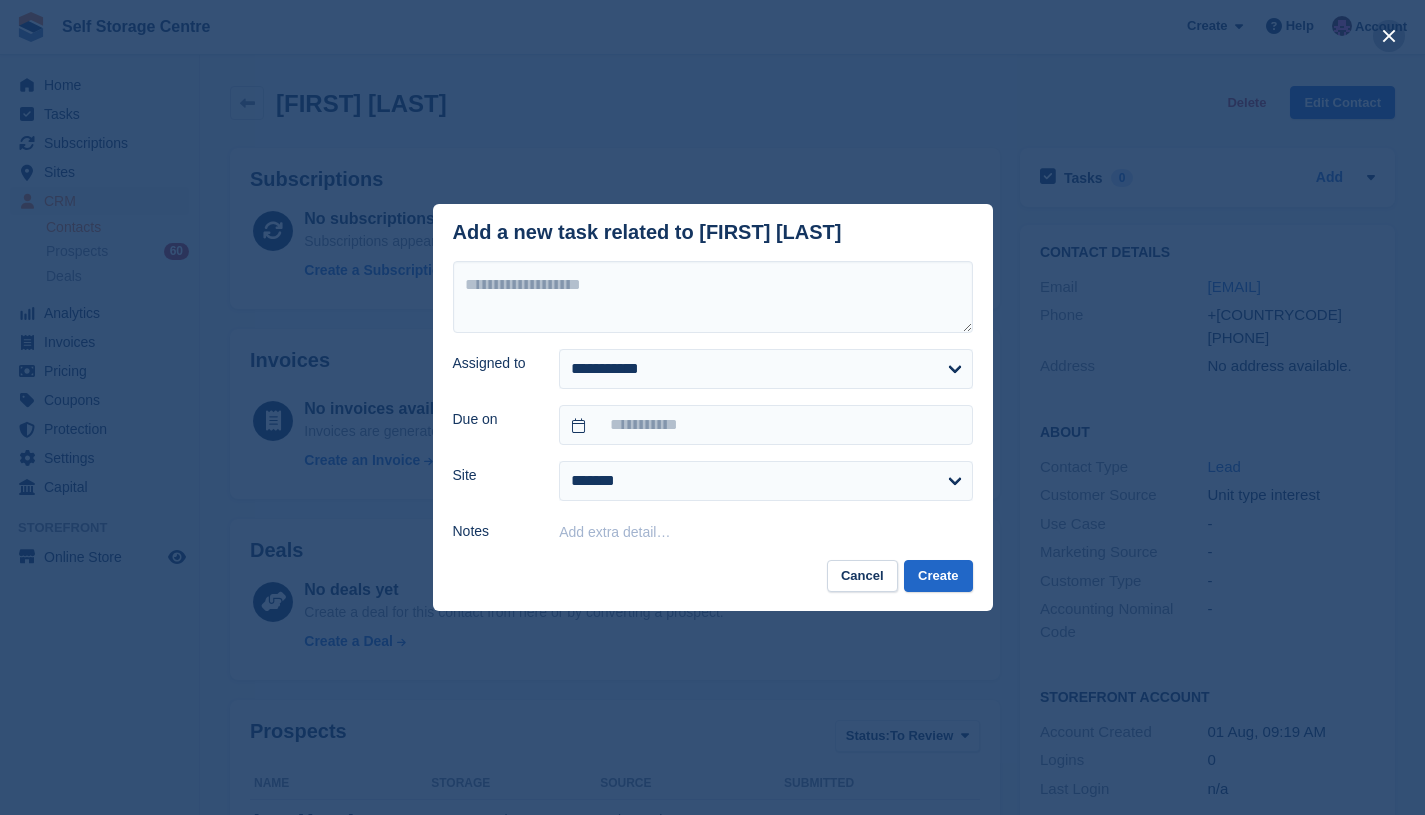 click at bounding box center (1389, 36) 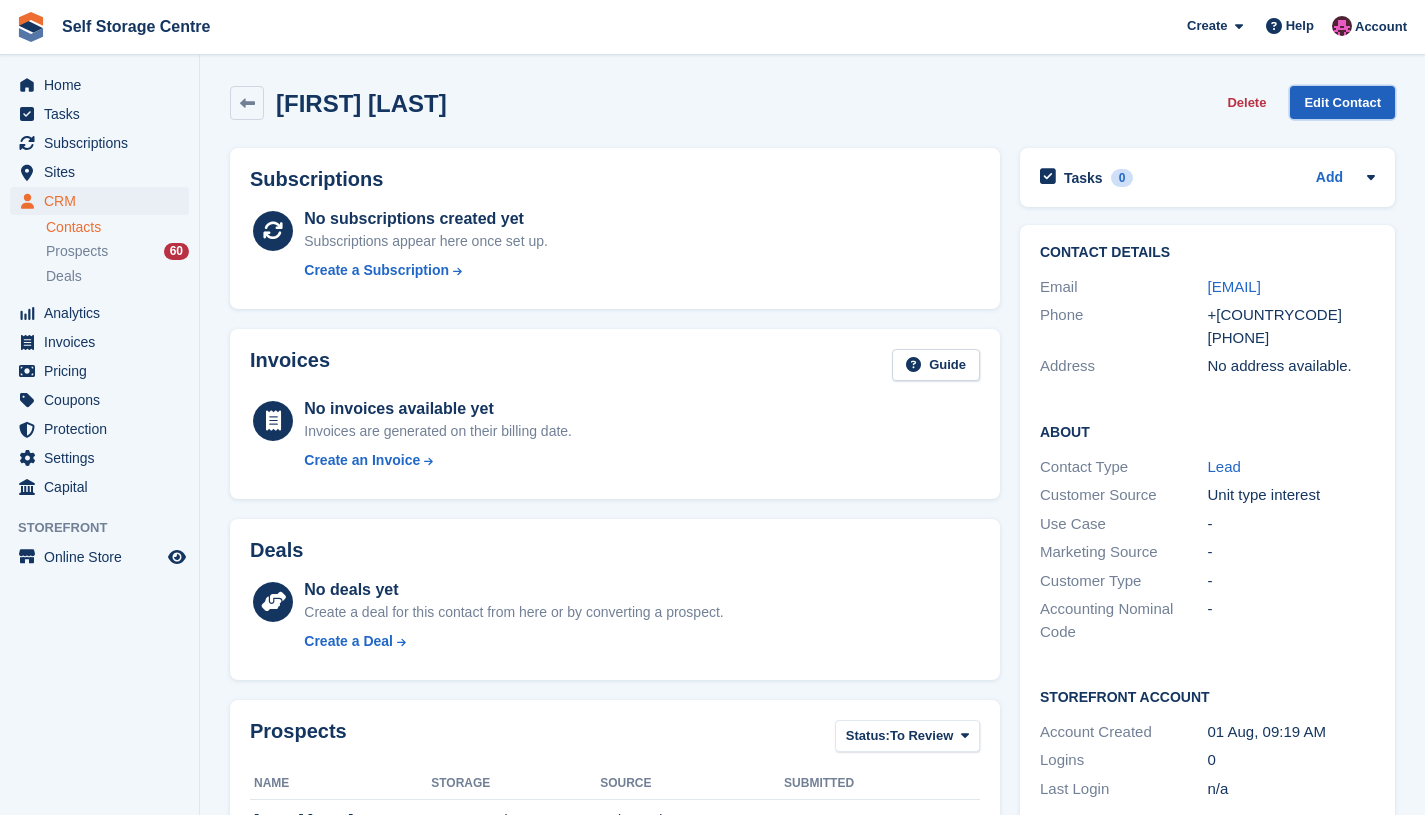 click on "Edit Contact" at bounding box center (1342, 102) 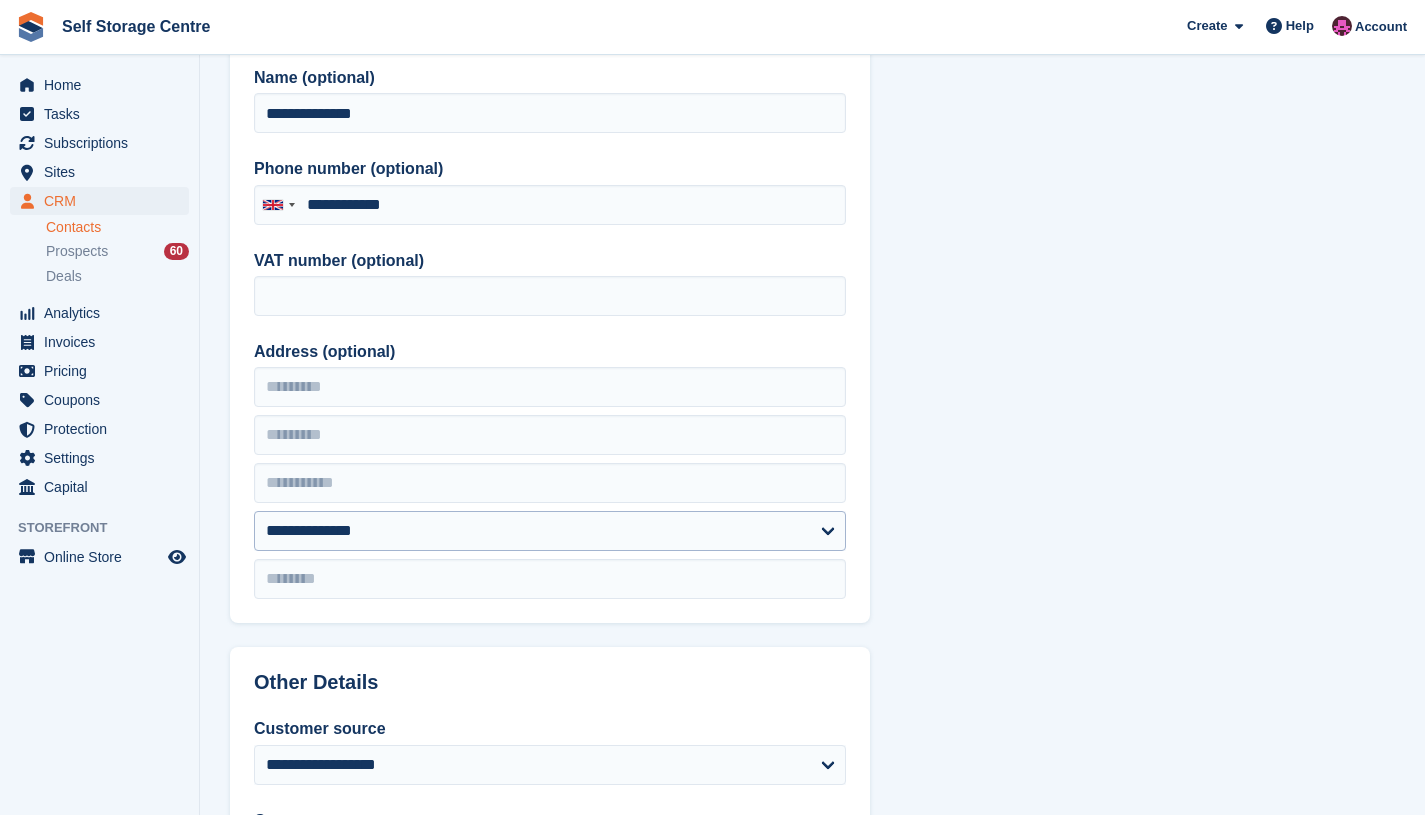 scroll, scrollTop: 22, scrollLeft: 0, axis: vertical 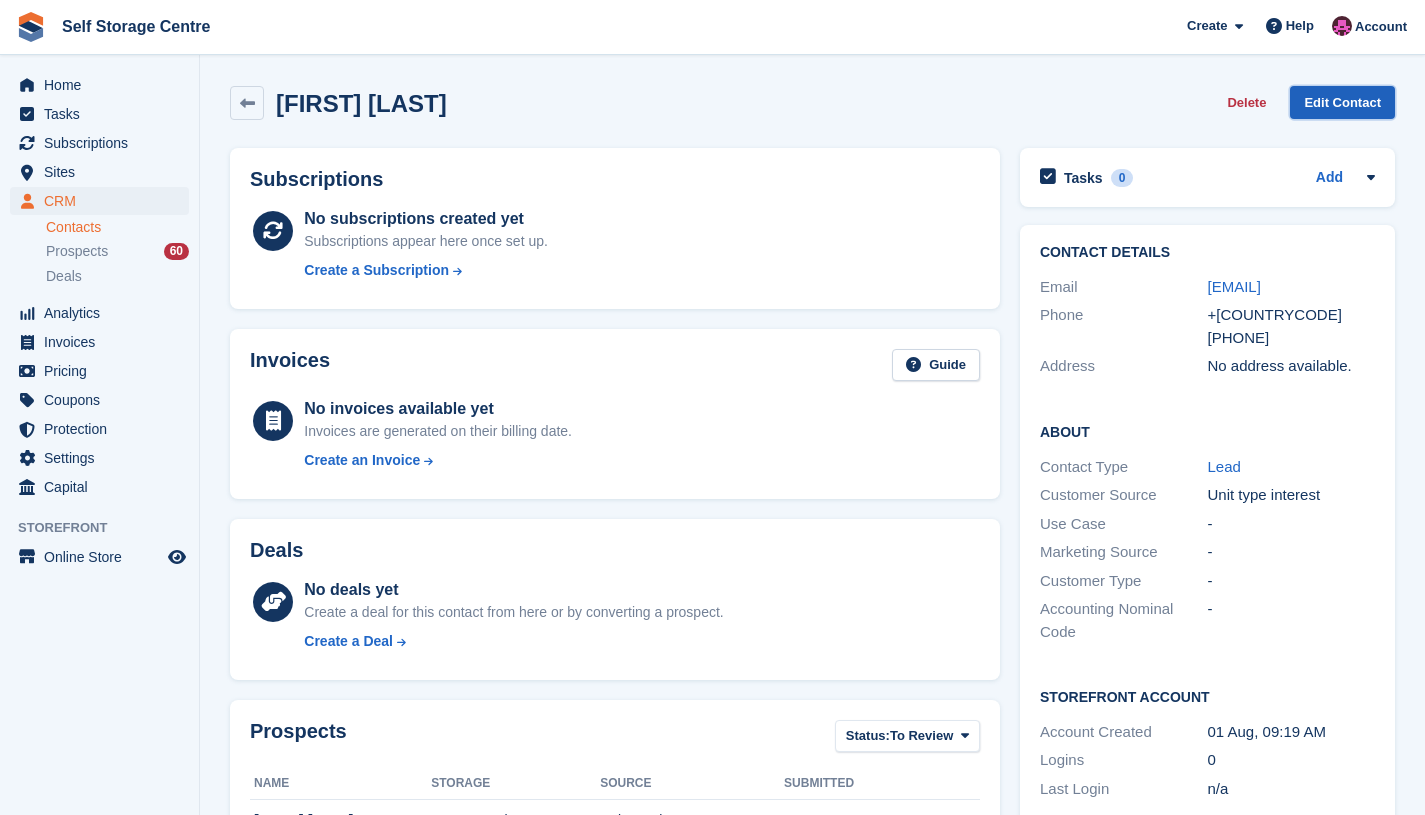 click on "Edit Contact" at bounding box center (1342, 102) 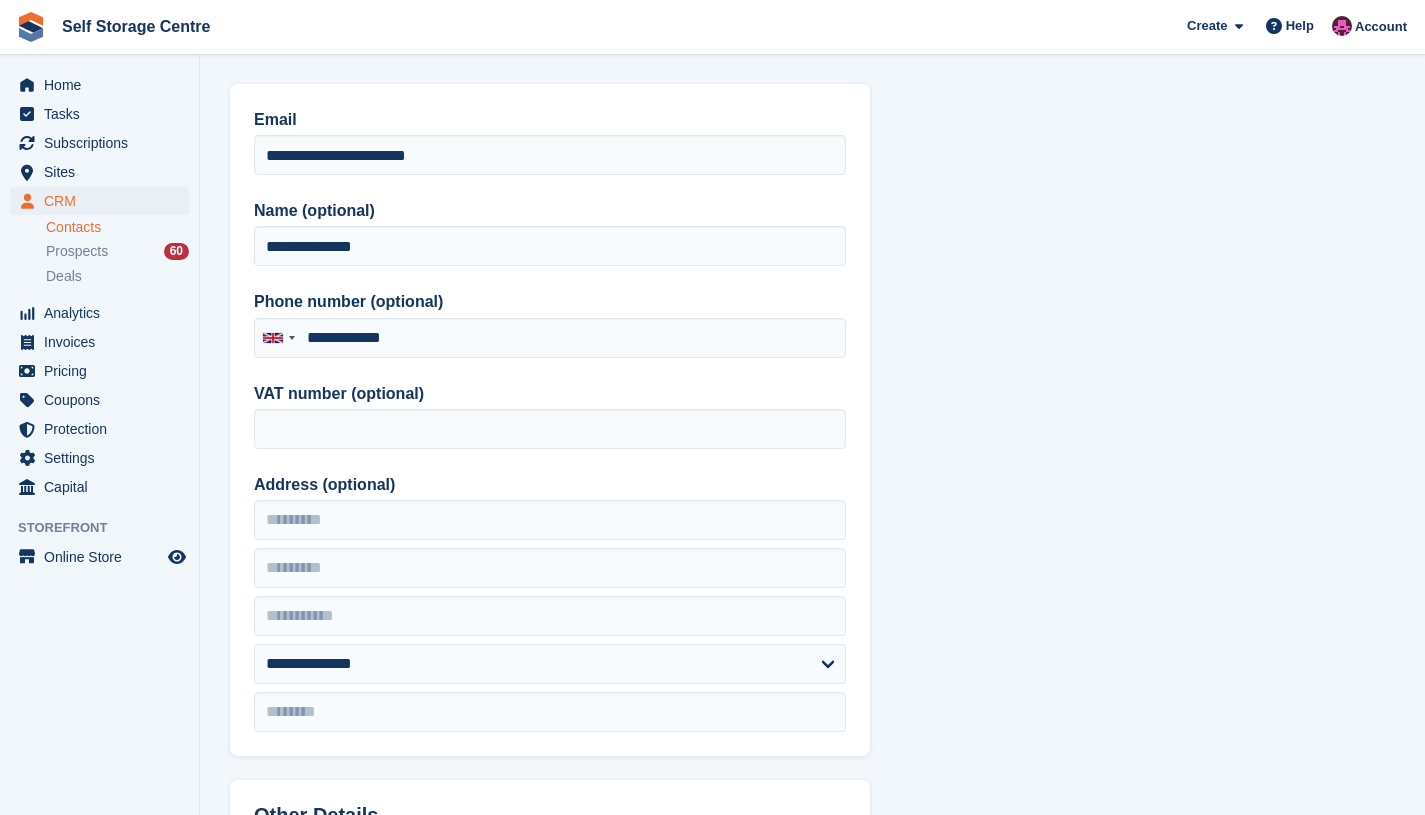 scroll, scrollTop: 66, scrollLeft: 0, axis: vertical 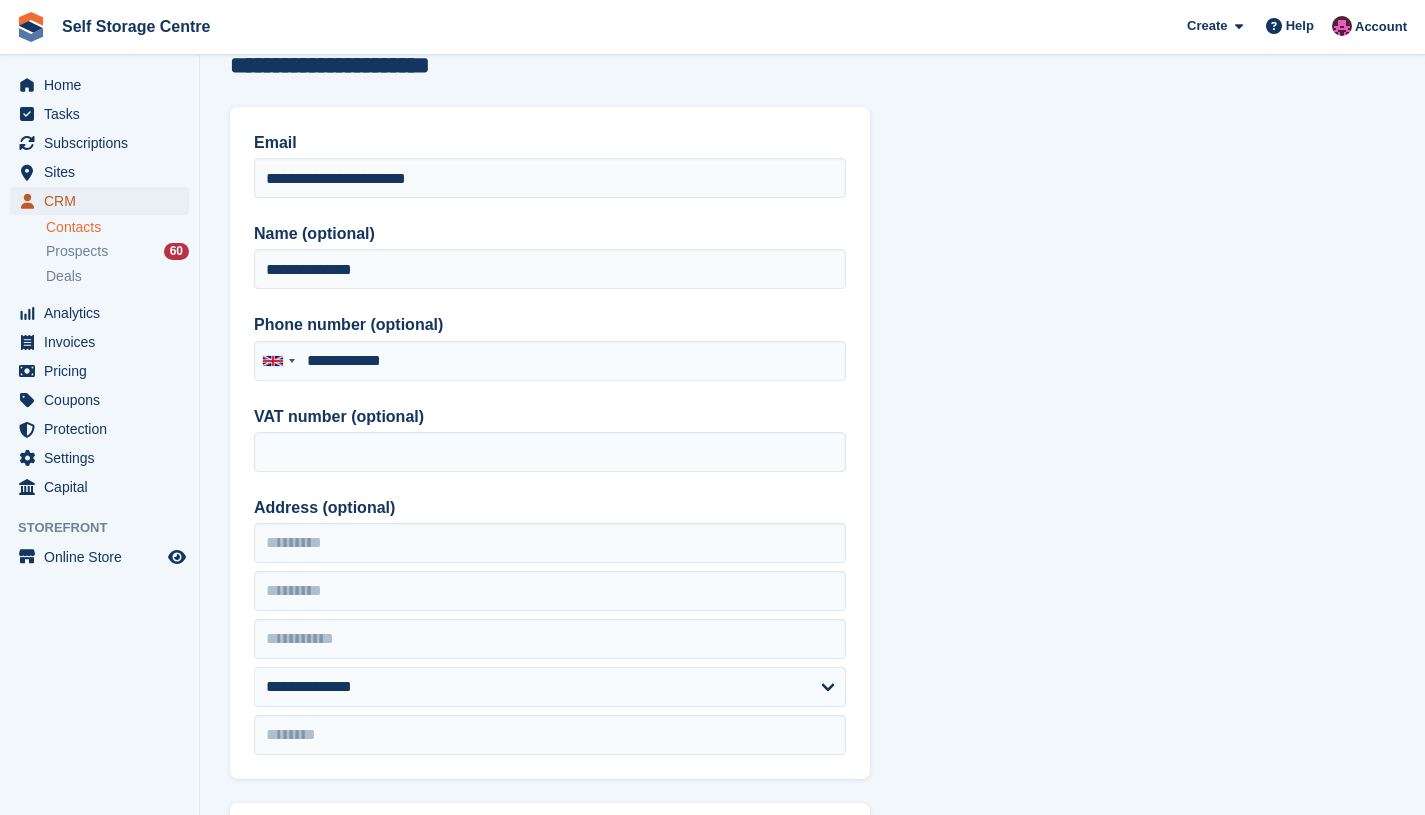 click on "CRM" at bounding box center [104, 201] 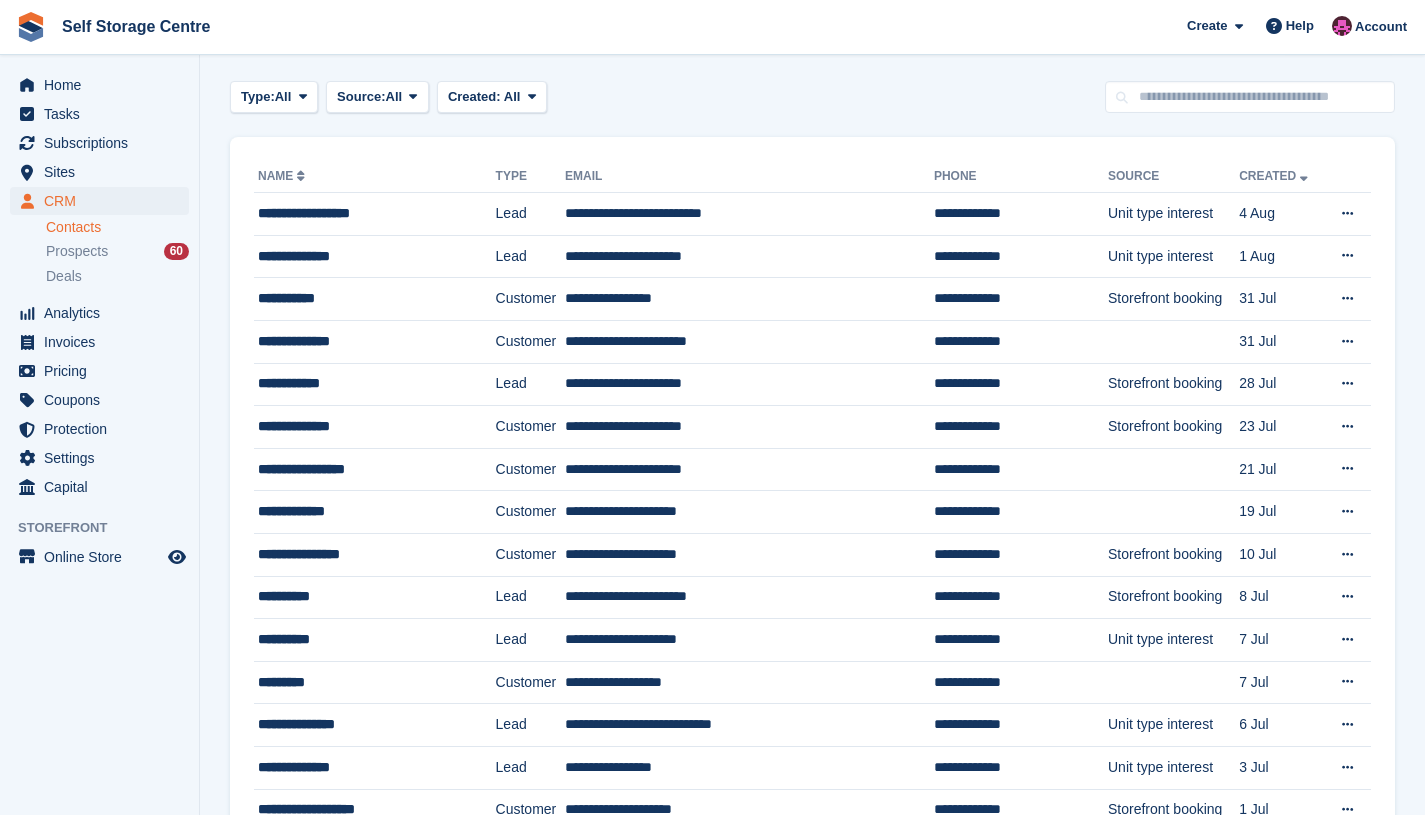 scroll, scrollTop: 0, scrollLeft: 0, axis: both 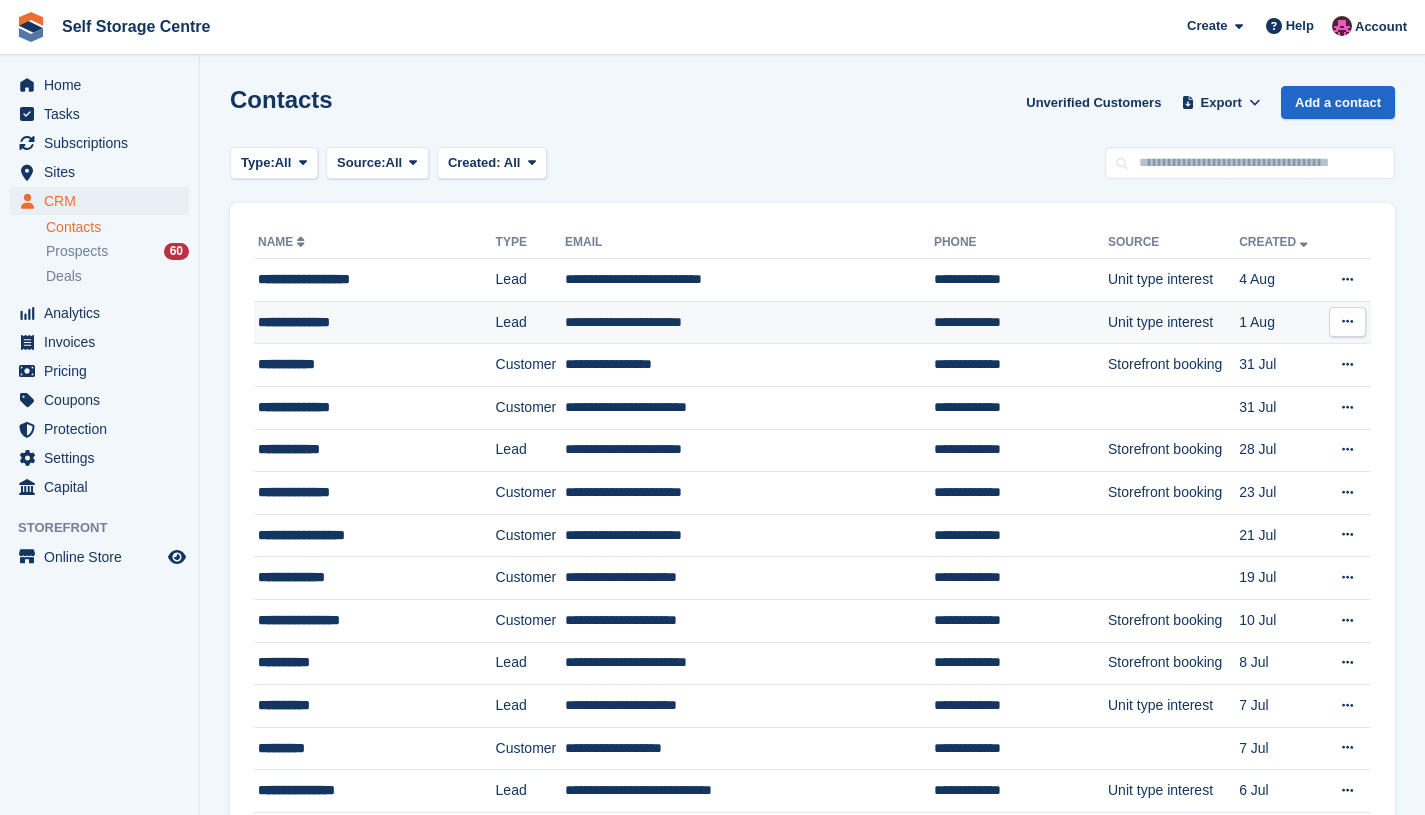 click on "**********" at bounding box center [361, 322] 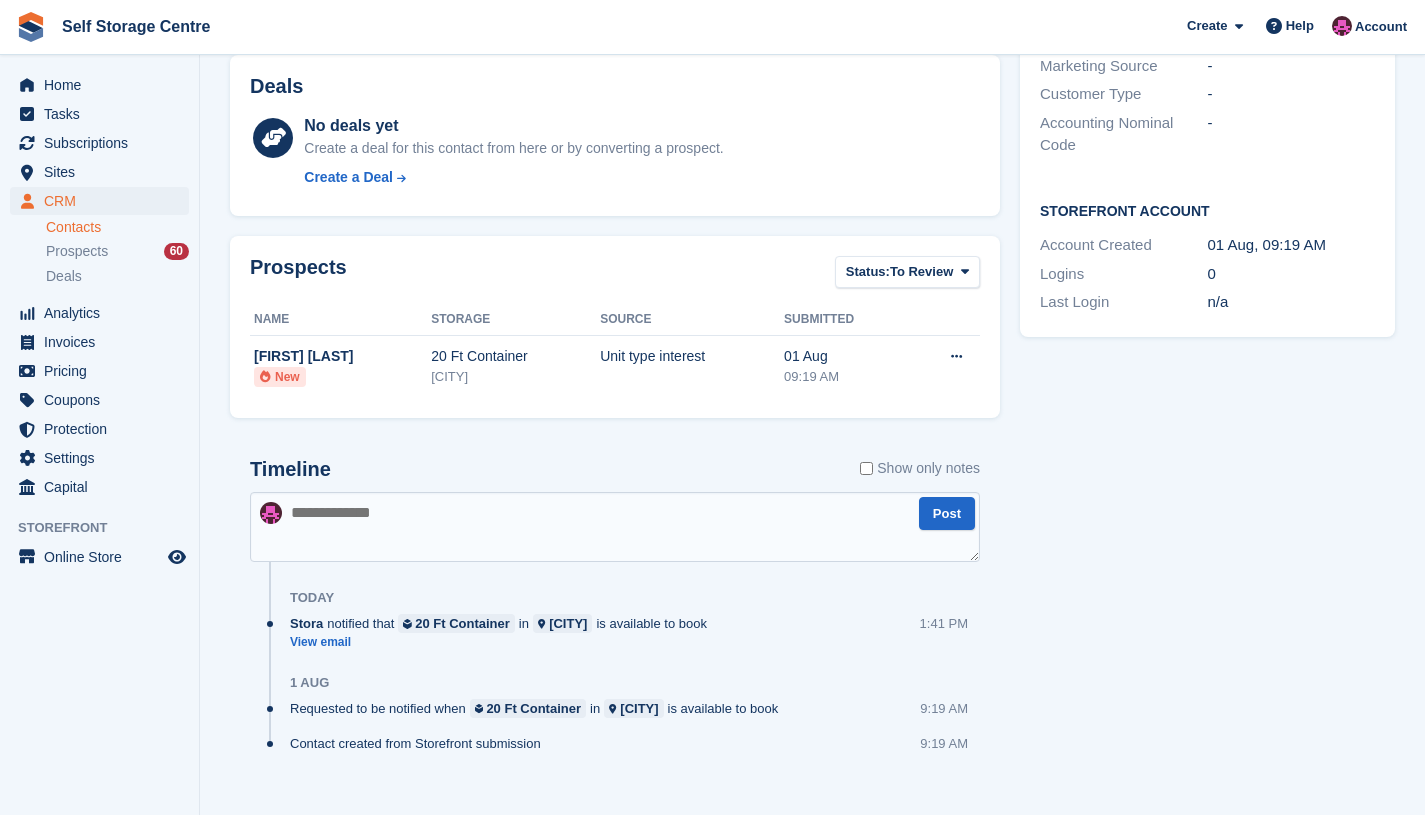 scroll, scrollTop: 466, scrollLeft: 0, axis: vertical 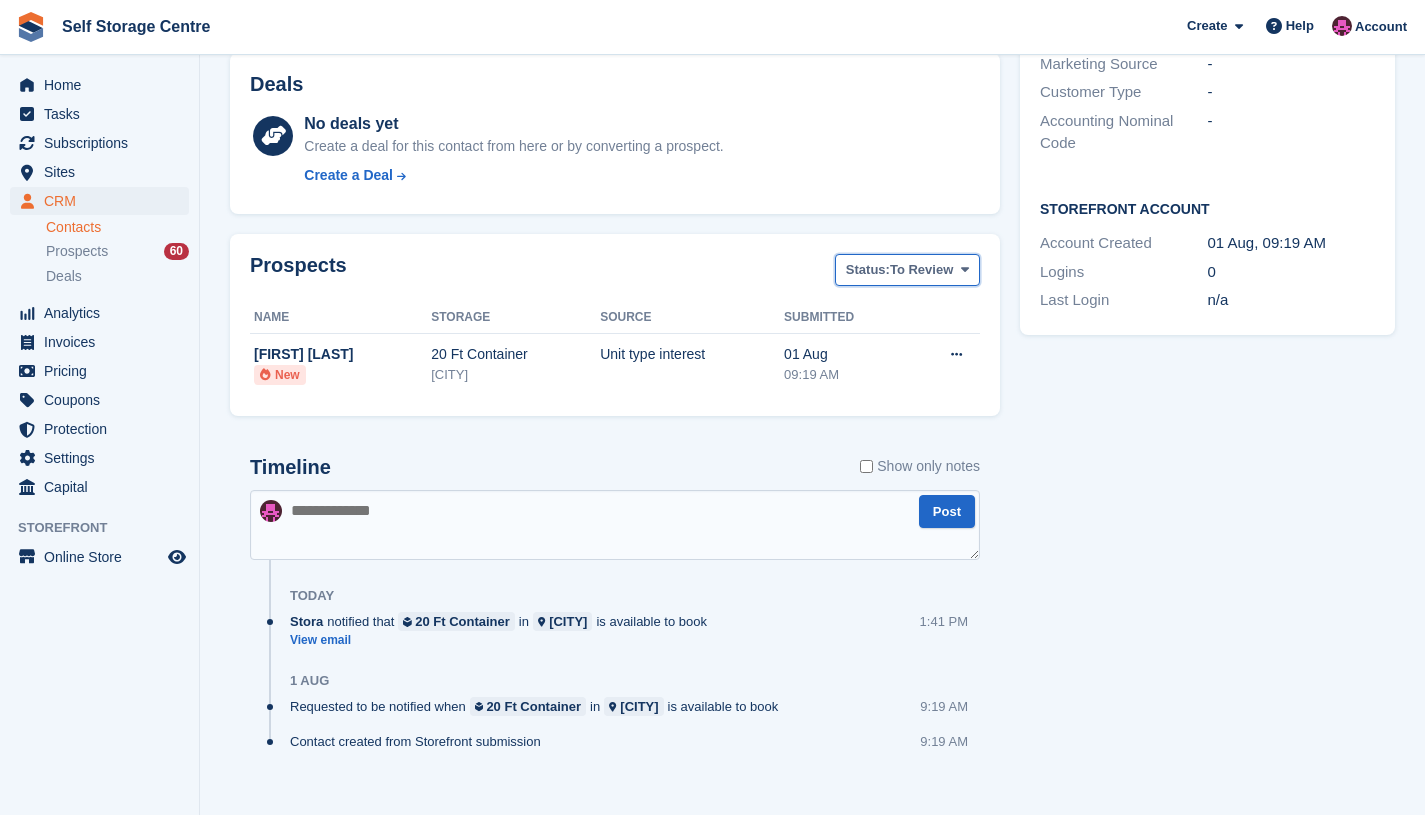 click on "To Review" at bounding box center [921, 270] 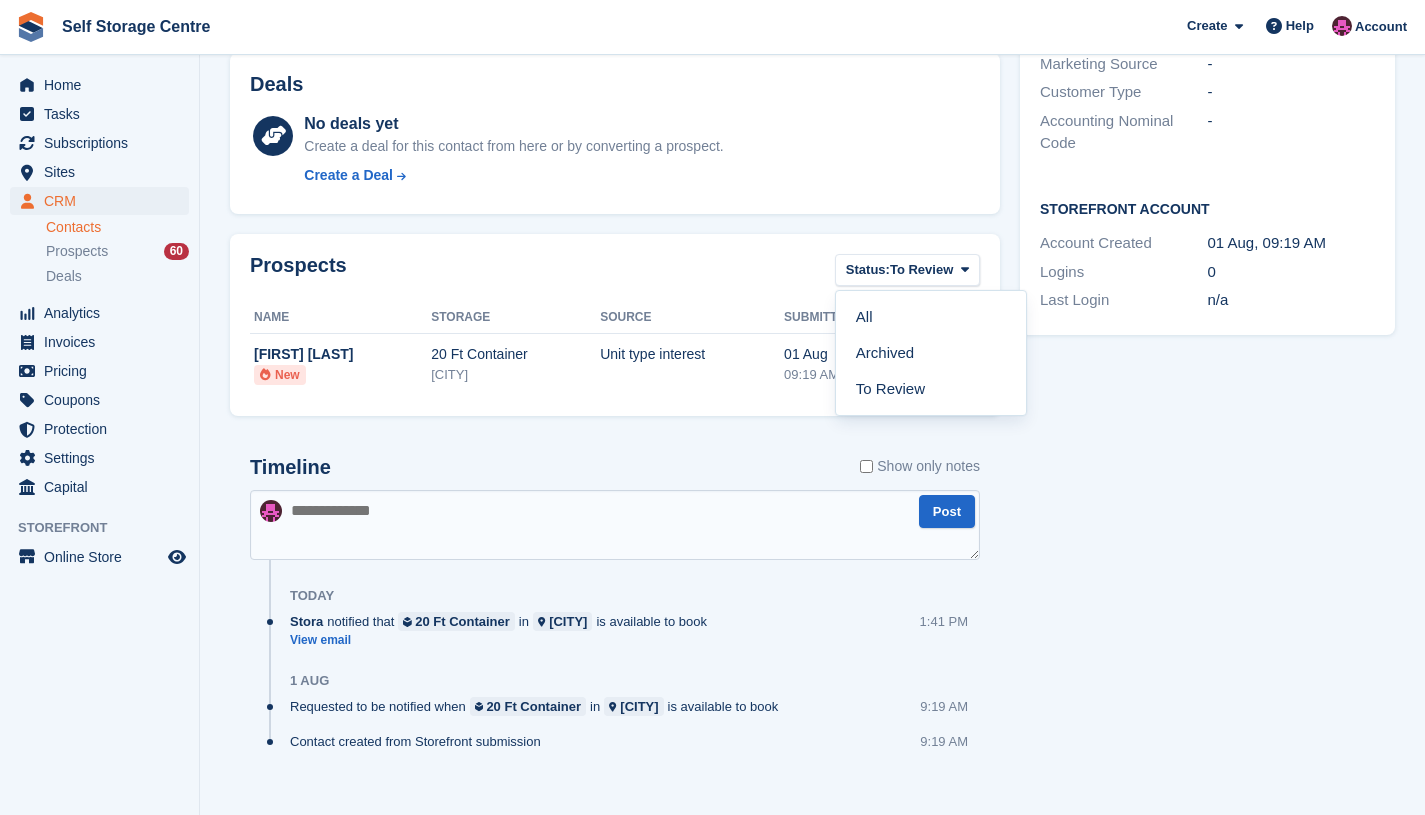 click on "Prospects
Status:
To Review
All
Archived
To Review
Name
Storage
Source
Submitted
[FIRST] [LAST]
New
20 Ft Container
[CITY]
Unit type interest
01 Aug
09:19 AM" at bounding box center [615, 325] 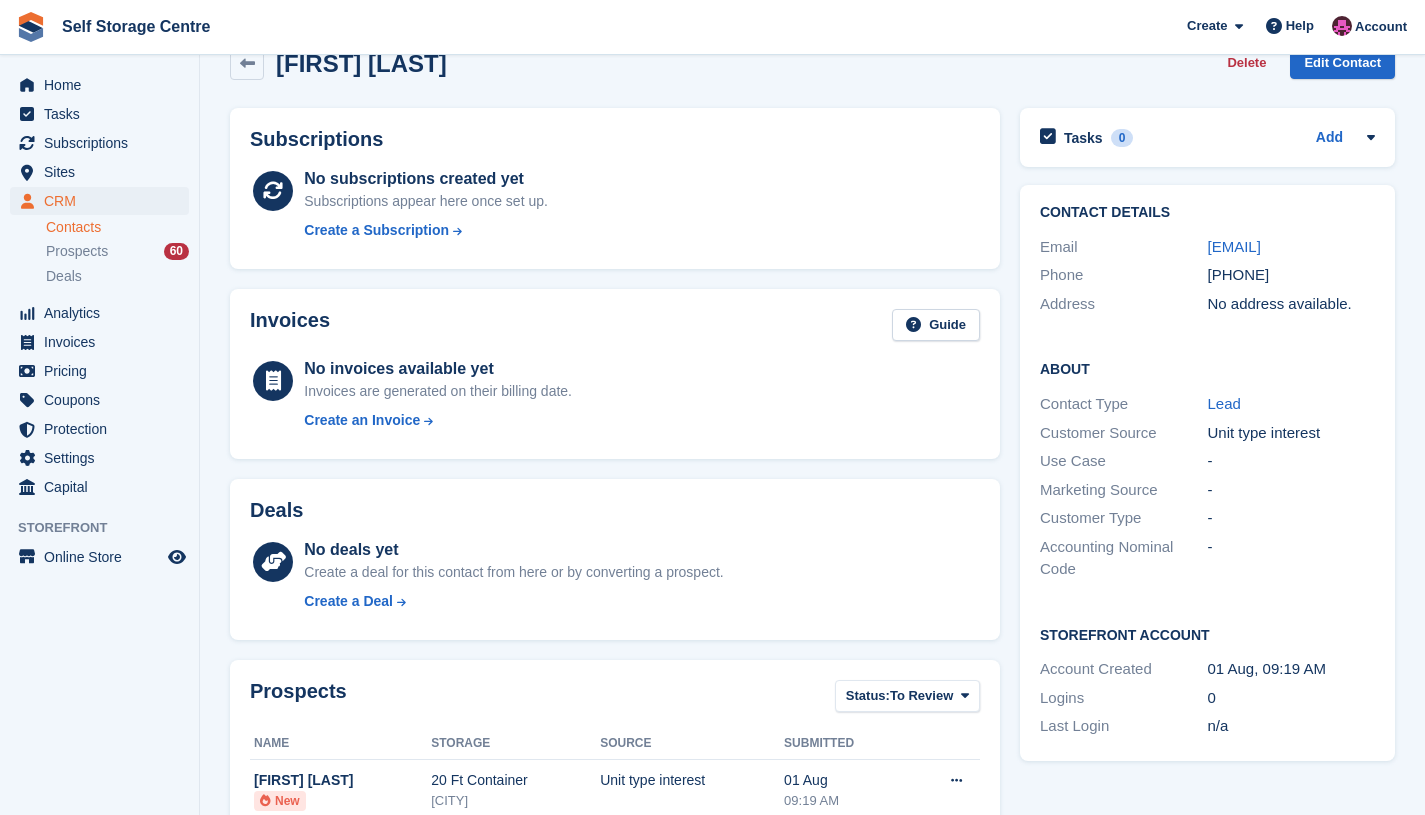 scroll, scrollTop: 0, scrollLeft: 0, axis: both 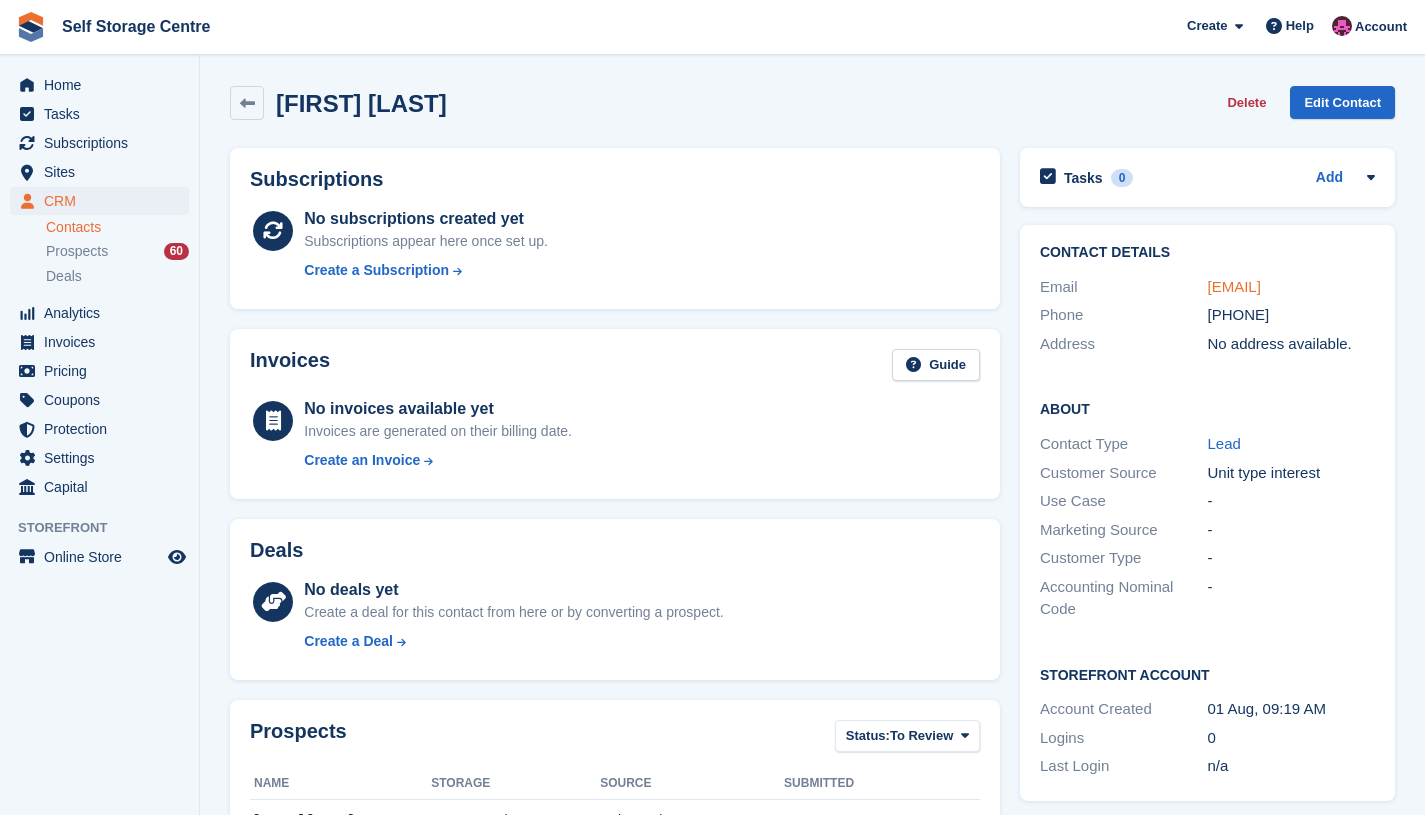 click on "[EMAIL]" at bounding box center [1234, 286] 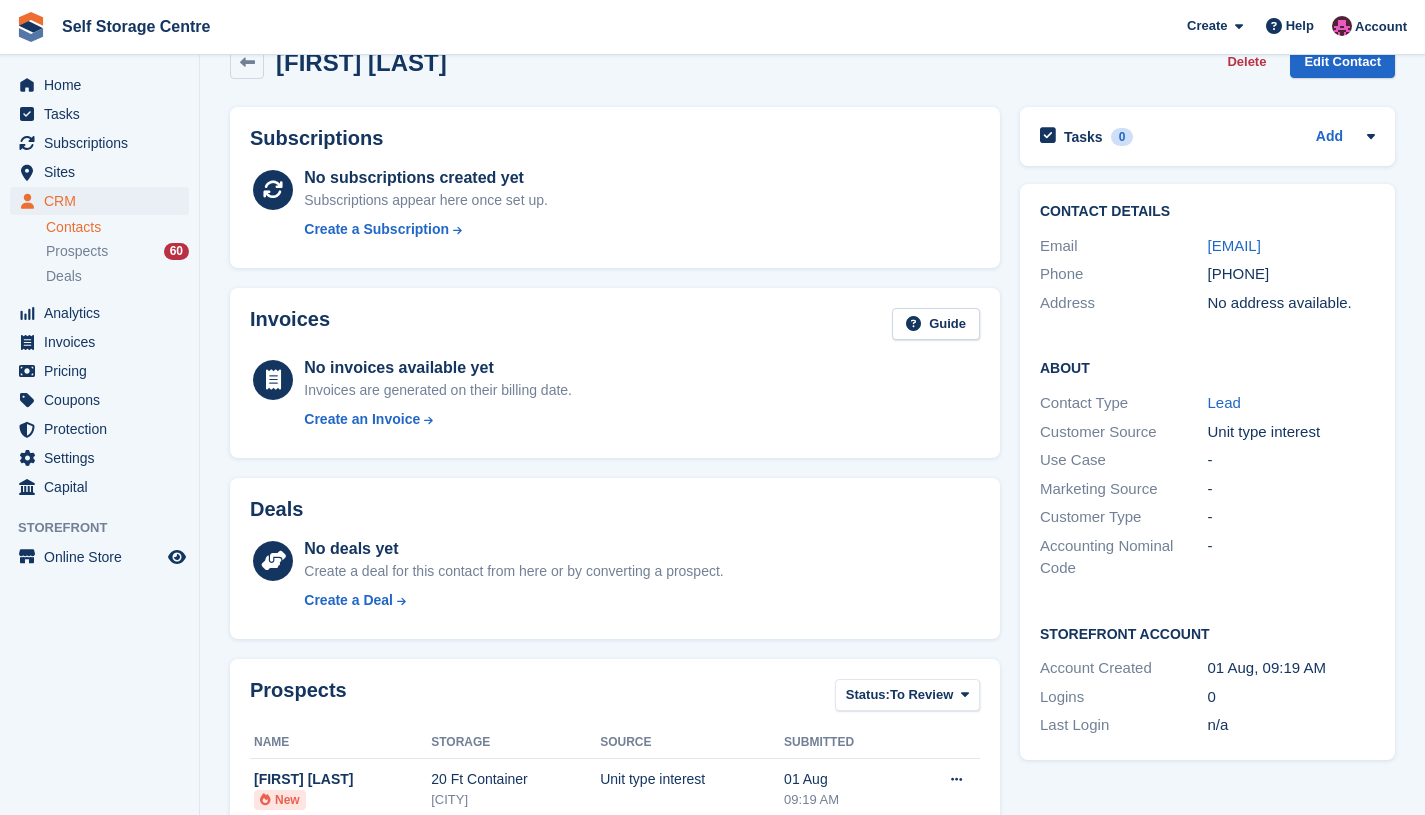 scroll, scrollTop: 0, scrollLeft: 0, axis: both 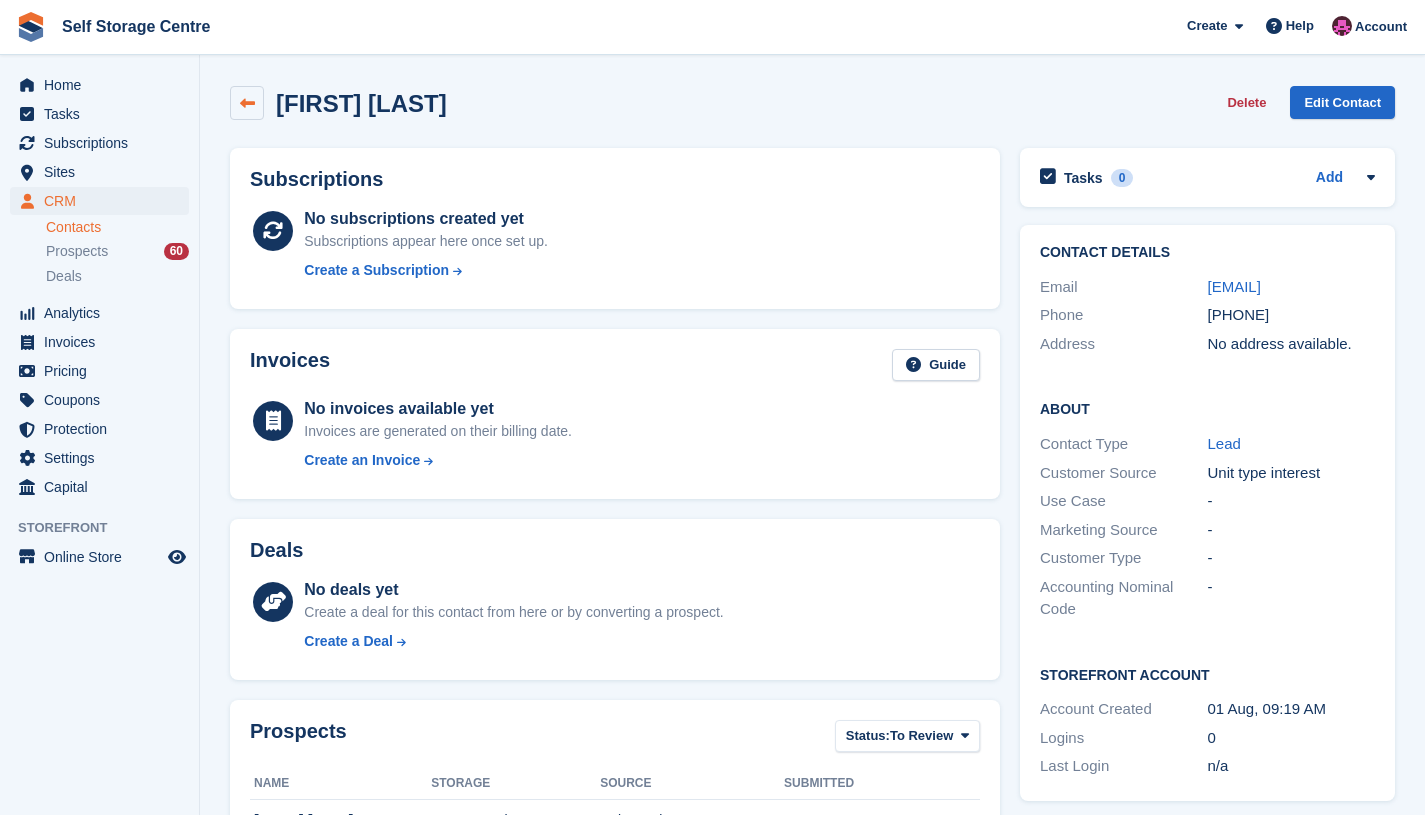 click at bounding box center (247, 103) 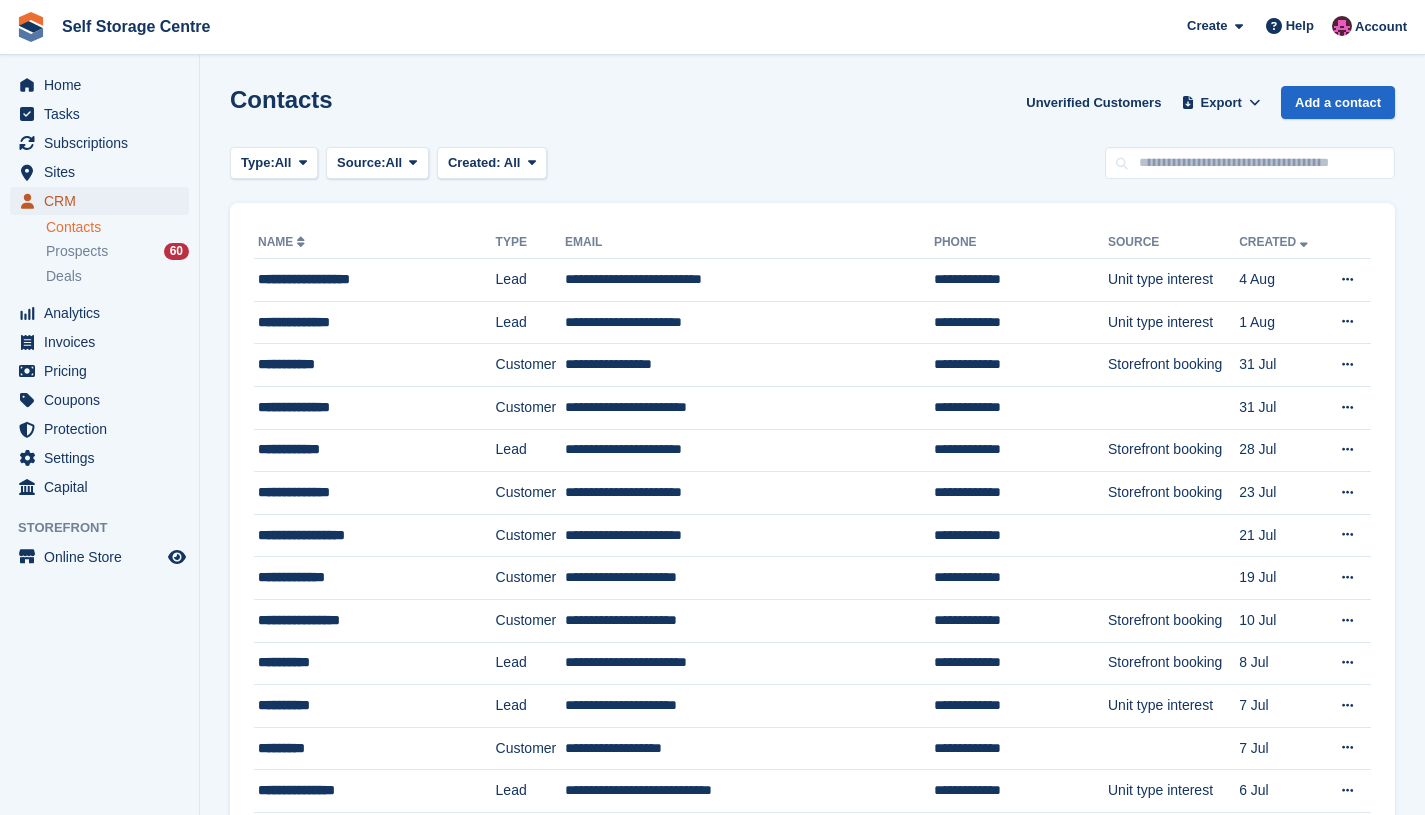 click on "CRM" at bounding box center [104, 201] 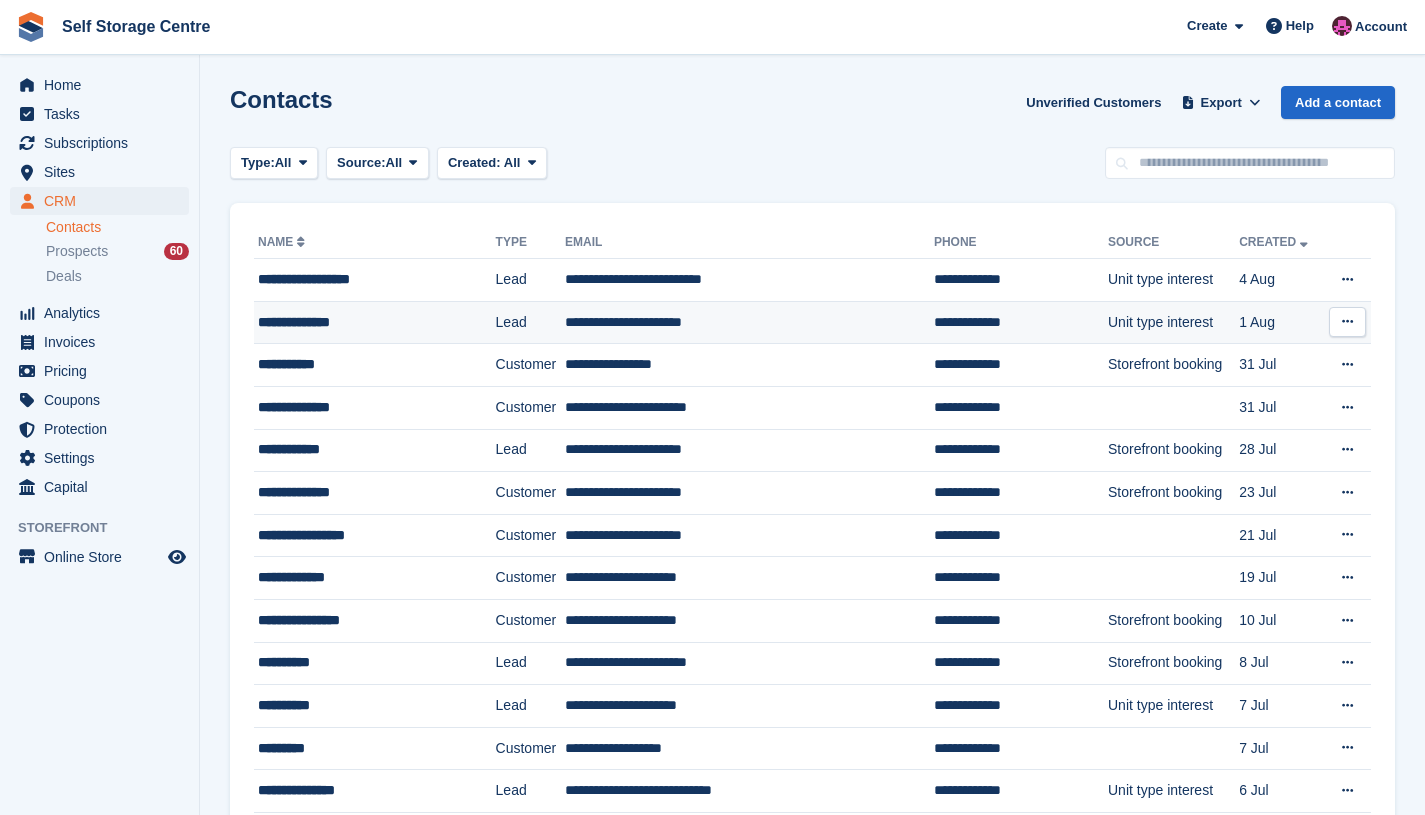 click on "Lead" at bounding box center (531, 322) 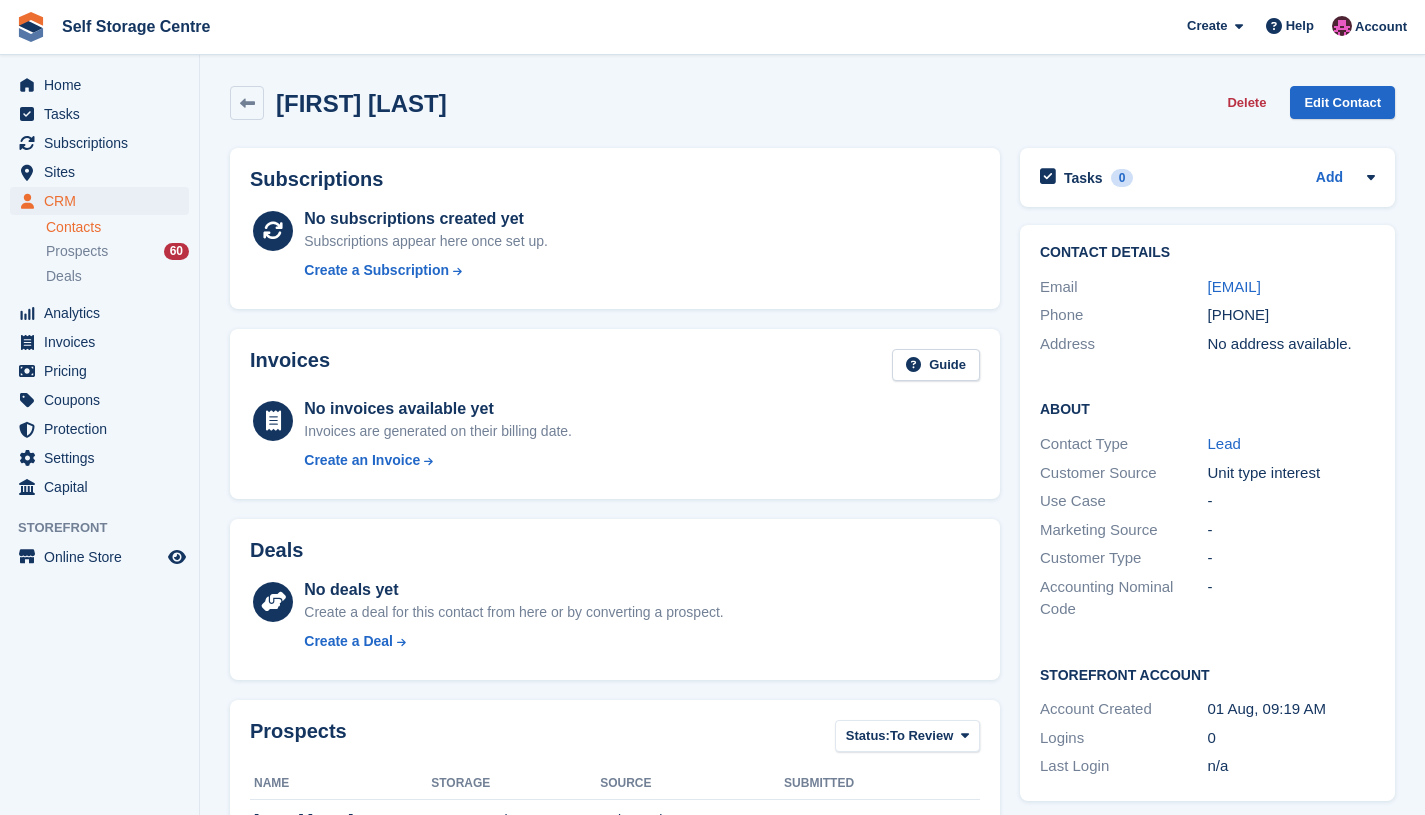 scroll, scrollTop: 0, scrollLeft: 0, axis: both 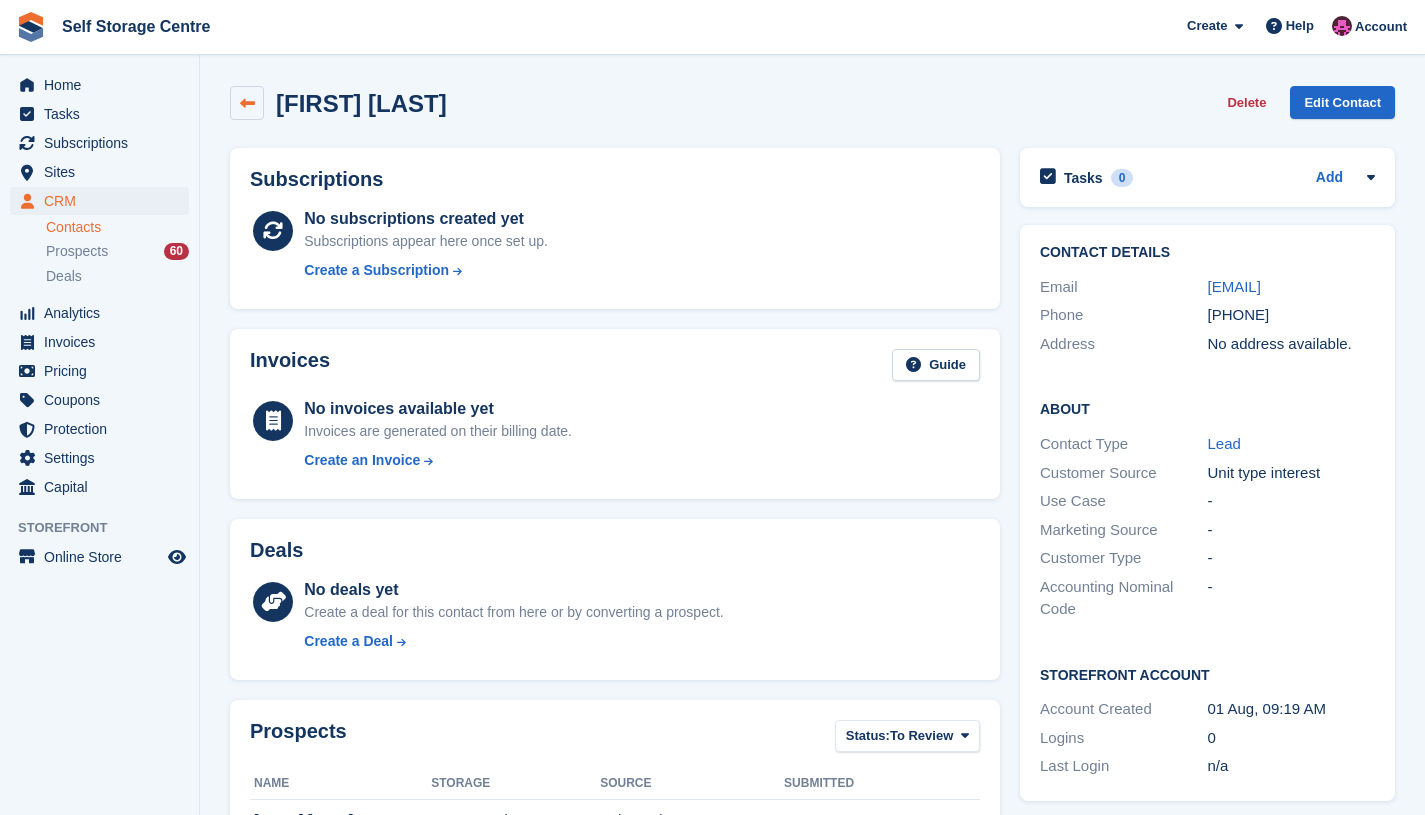 click at bounding box center (247, 103) 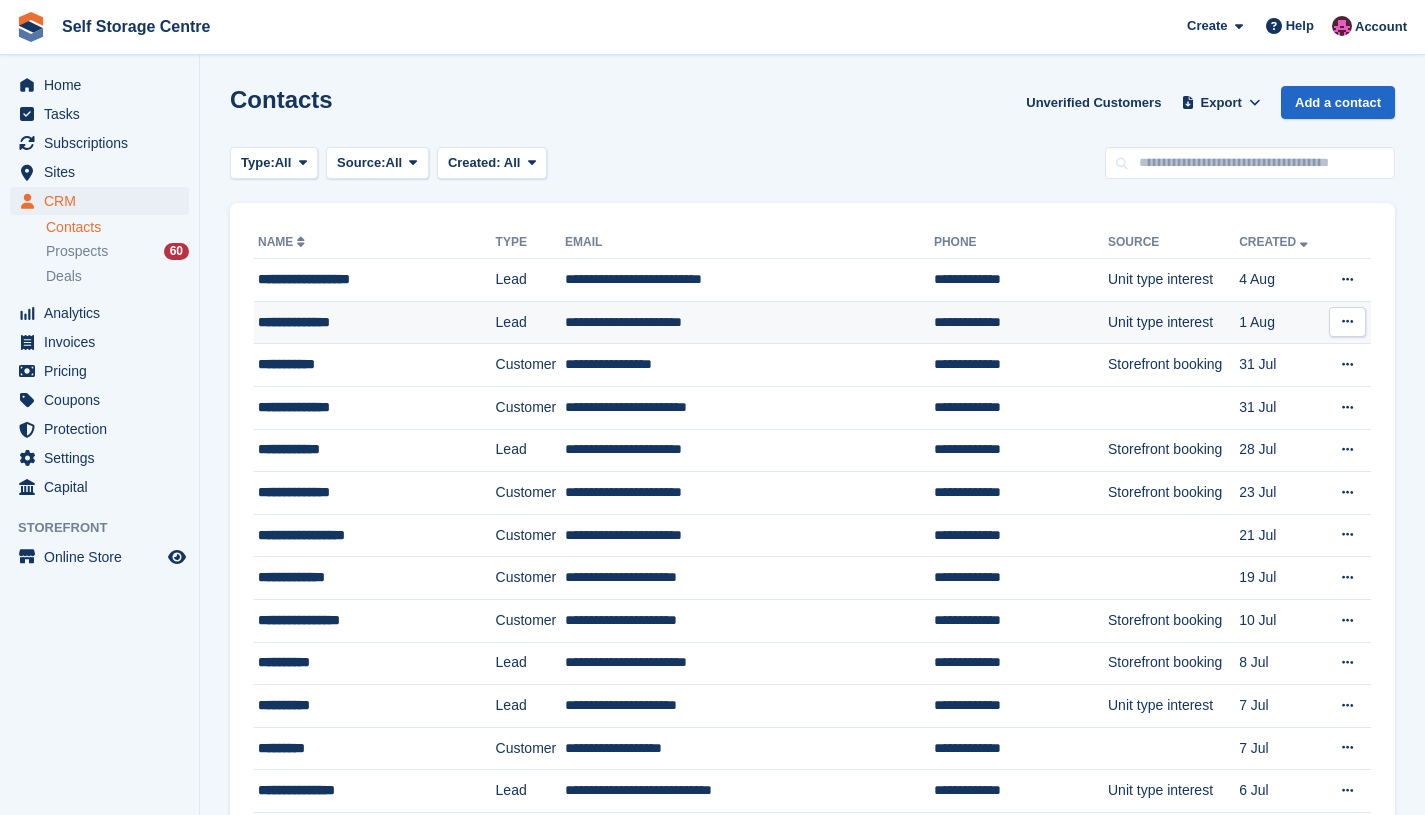 click on "**********" at bounding box center [749, 322] 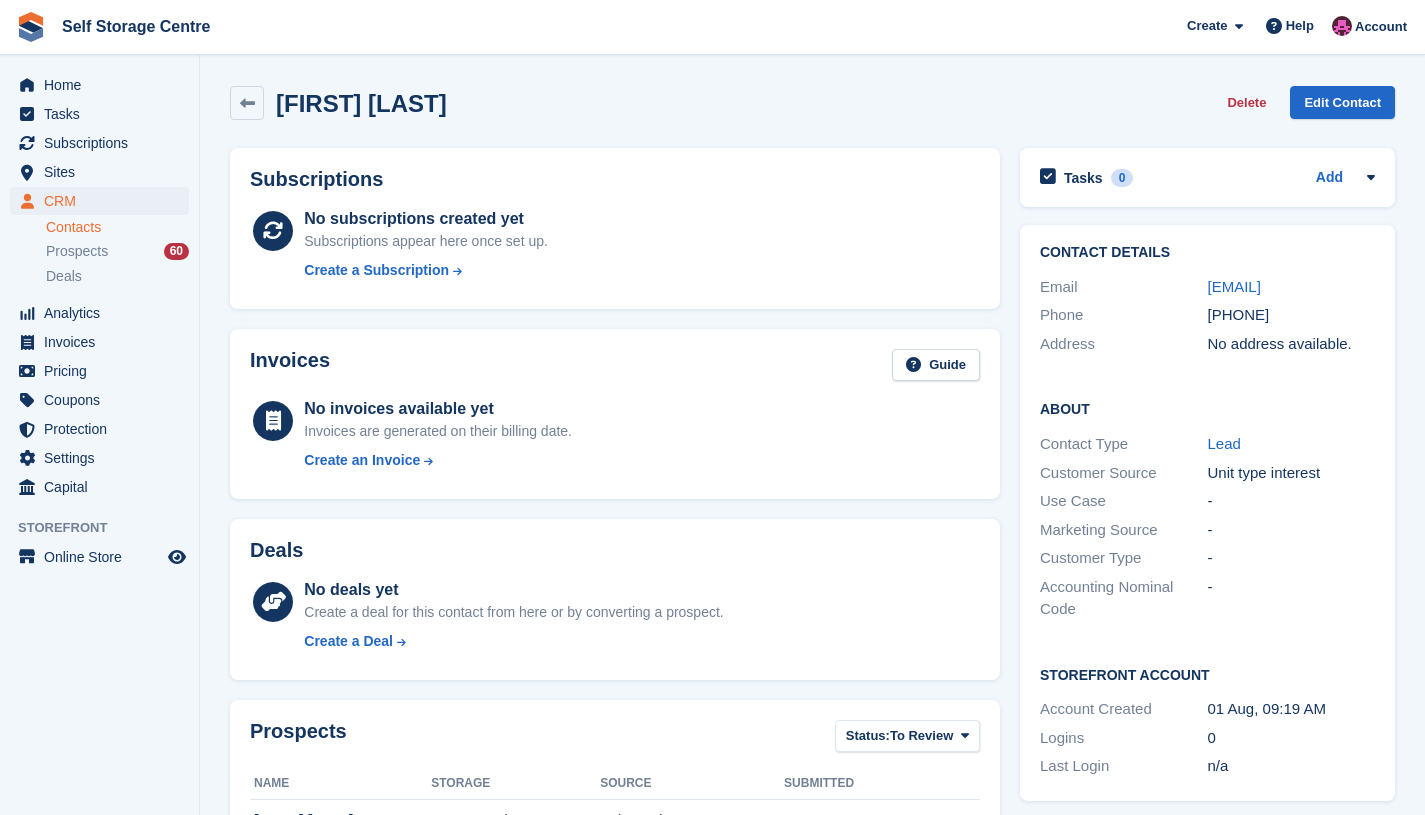scroll, scrollTop: 0, scrollLeft: 0, axis: both 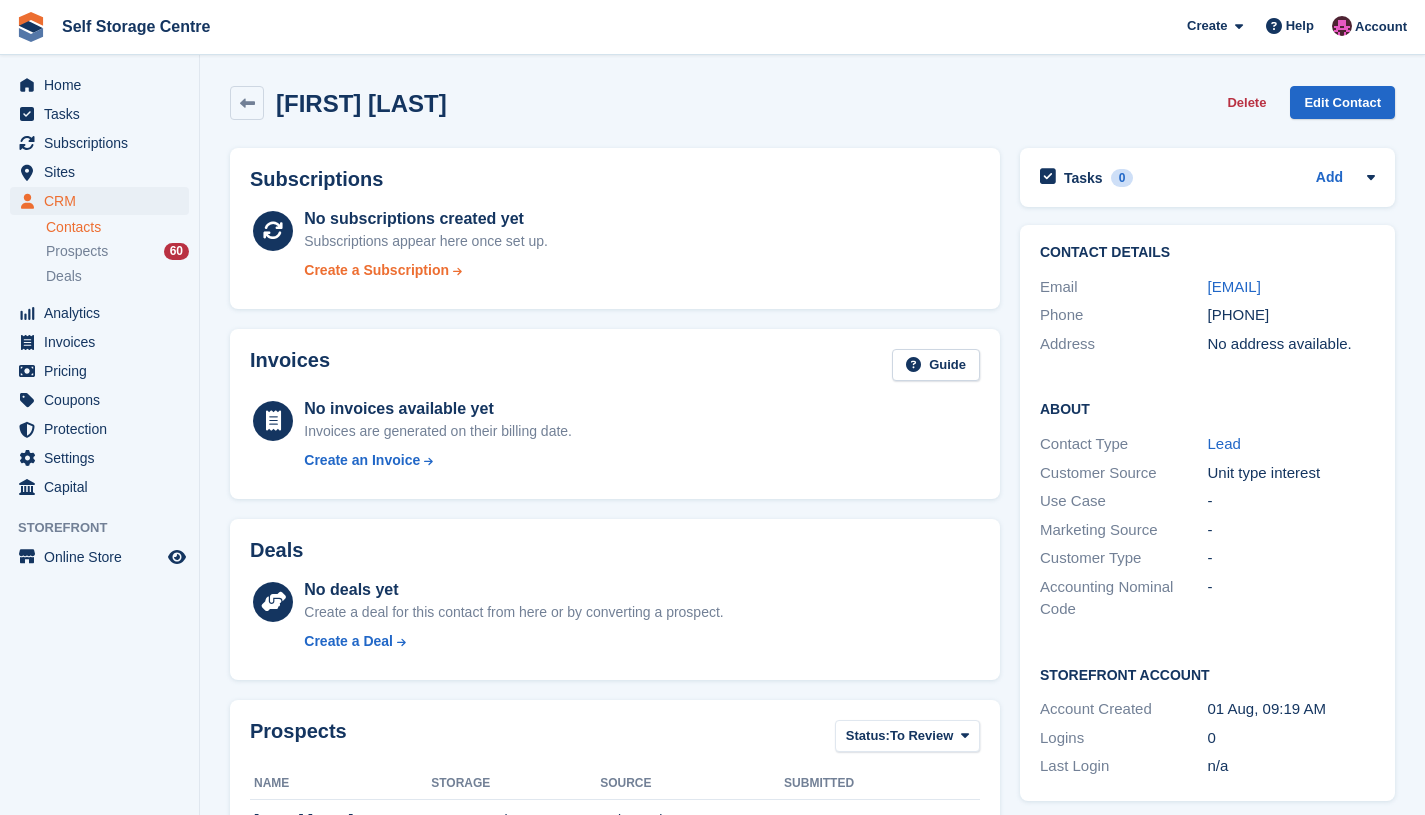 click on "Create a Subscription" at bounding box center (376, 270) 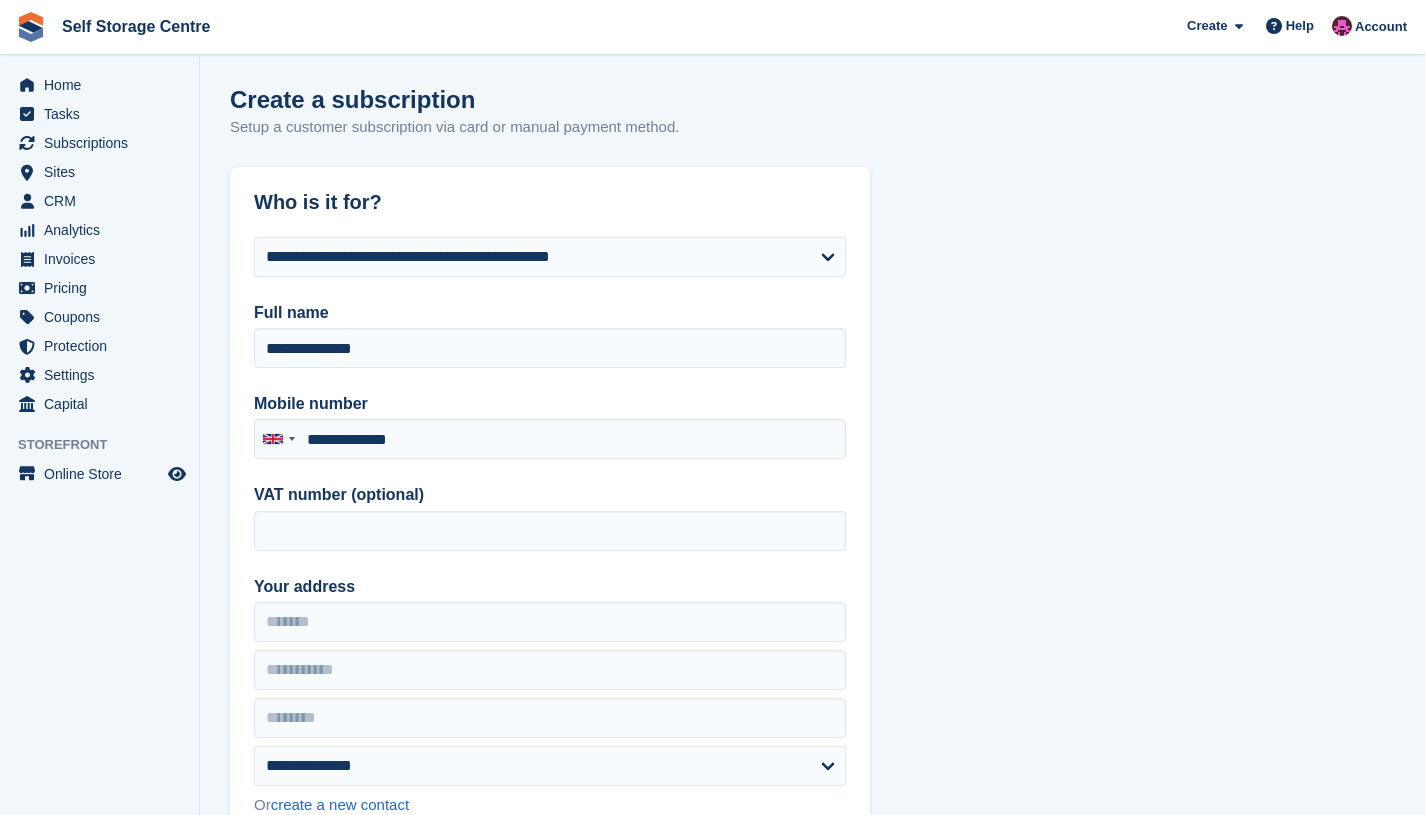 type on "**********" 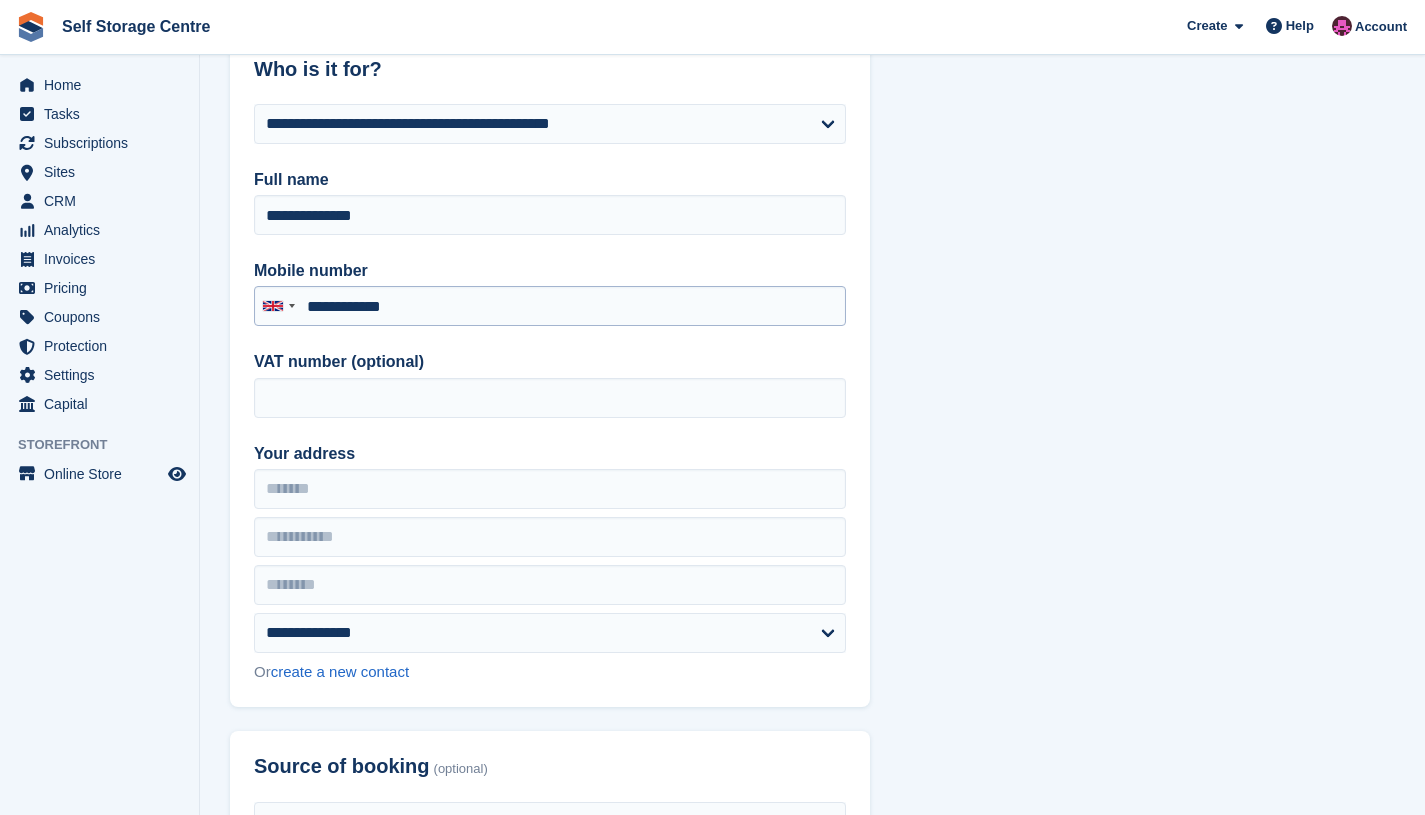 scroll, scrollTop: 0, scrollLeft: 0, axis: both 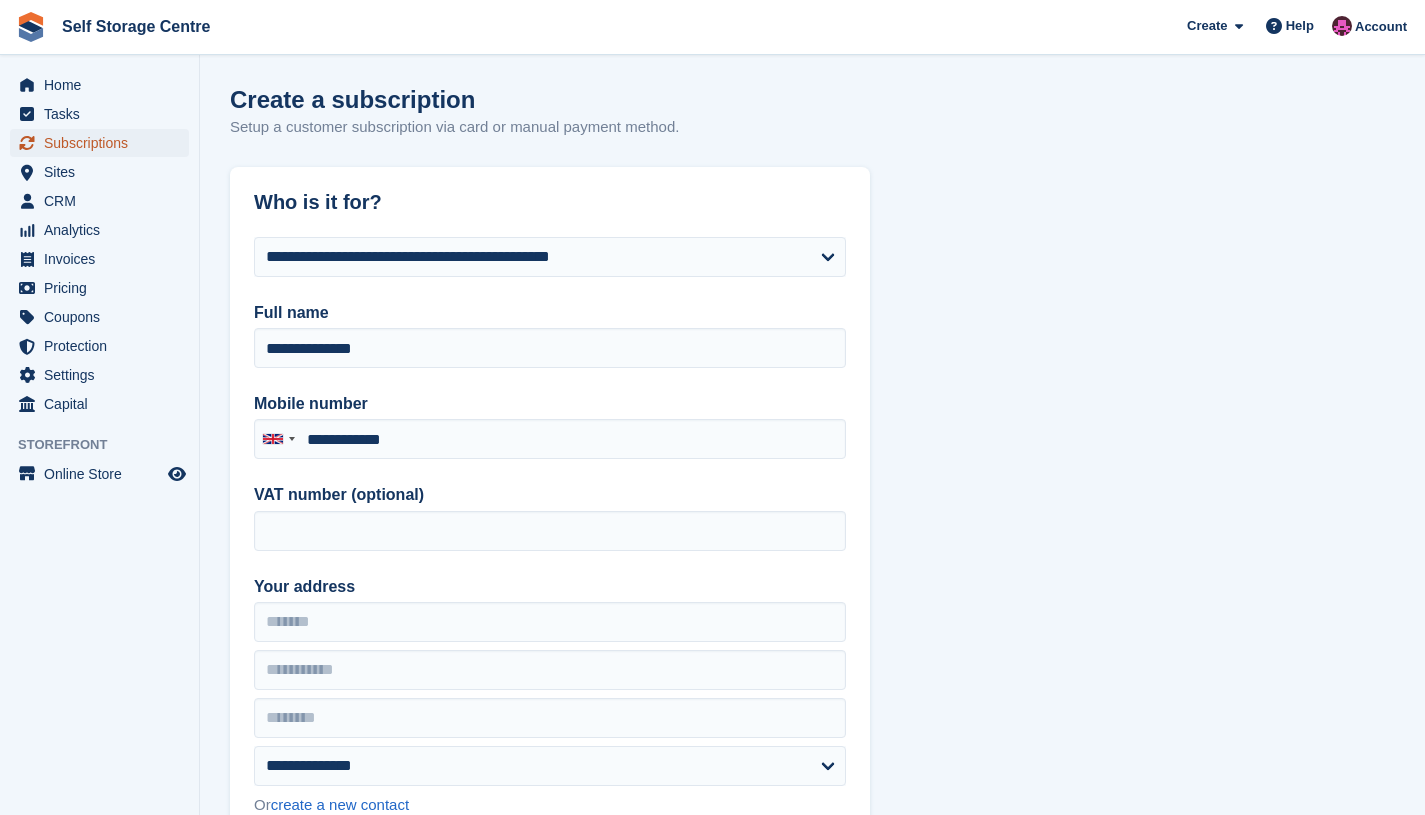 click on "Subscriptions" at bounding box center [104, 143] 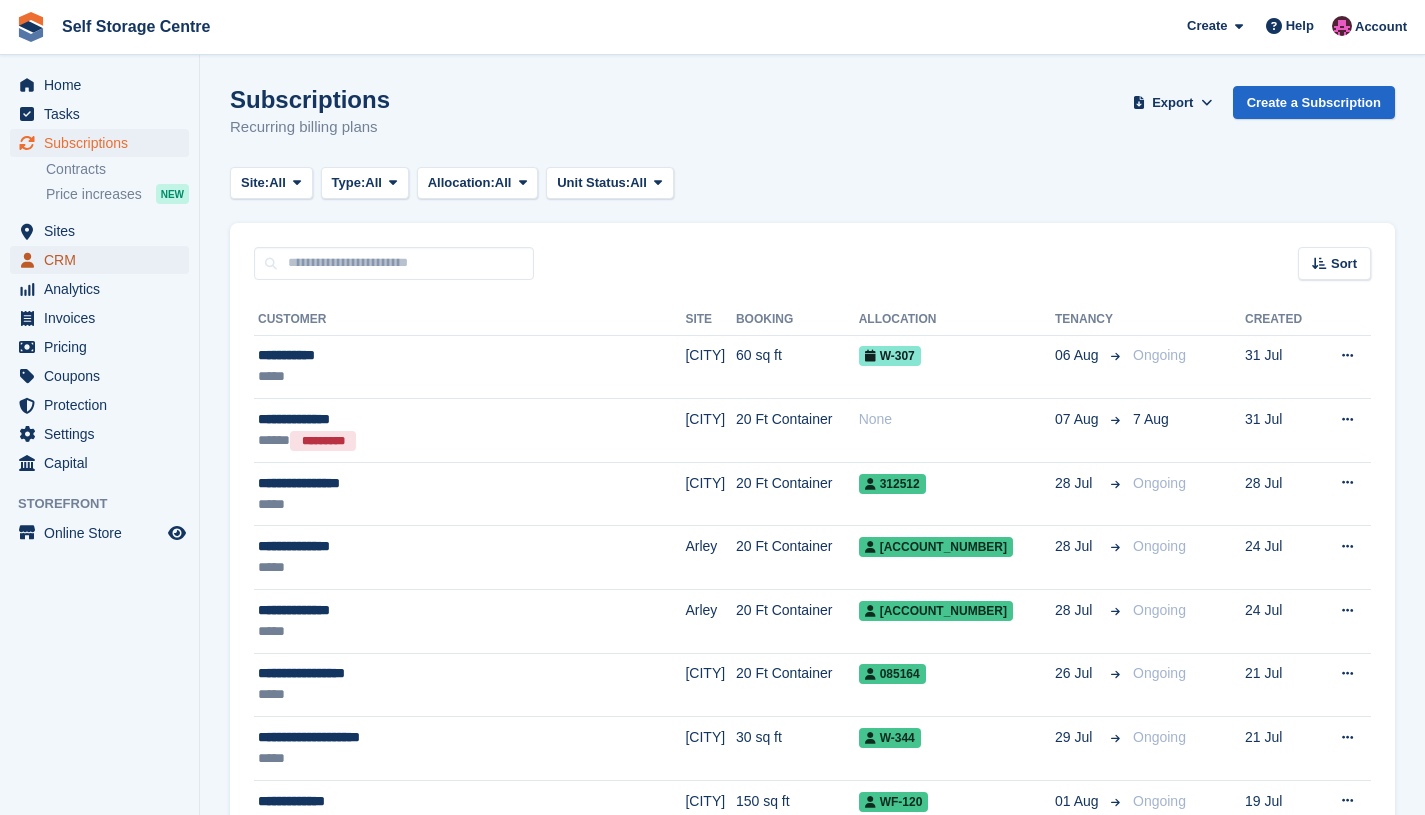 click on "CRM" at bounding box center [104, 260] 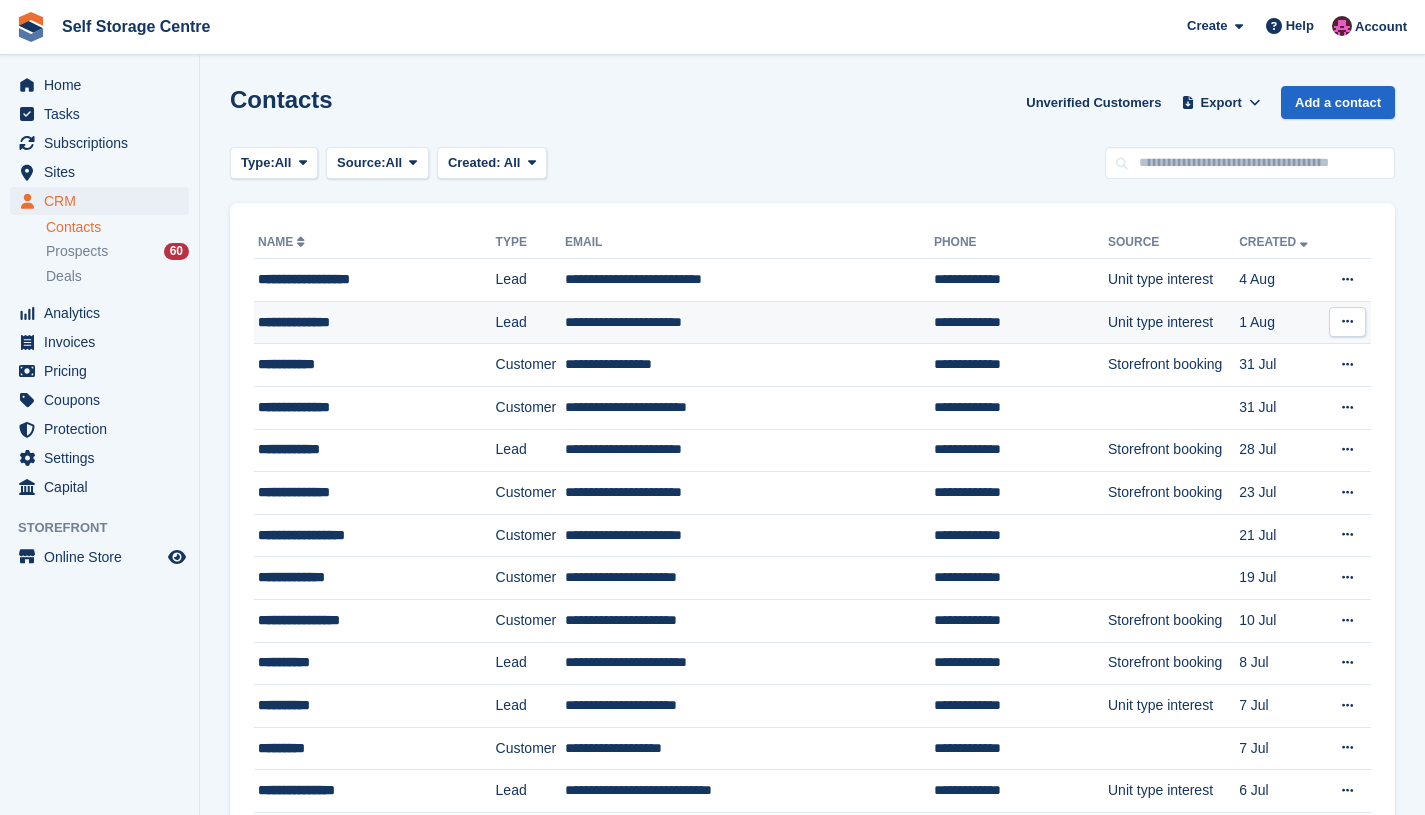 click on "**********" at bounding box center (749, 322) 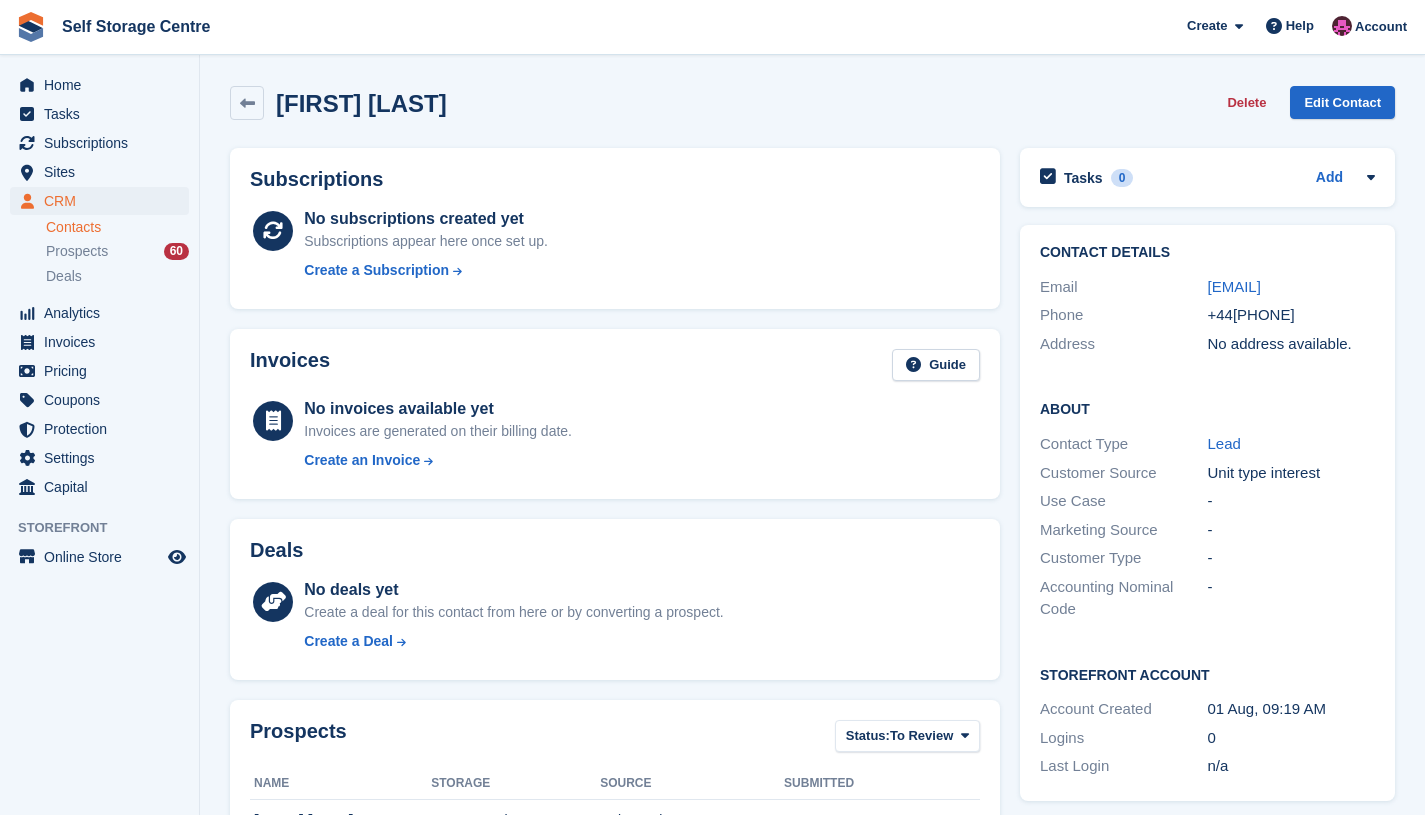 scroll, scrollTop: 0, scrollLeft: 0, axis: both 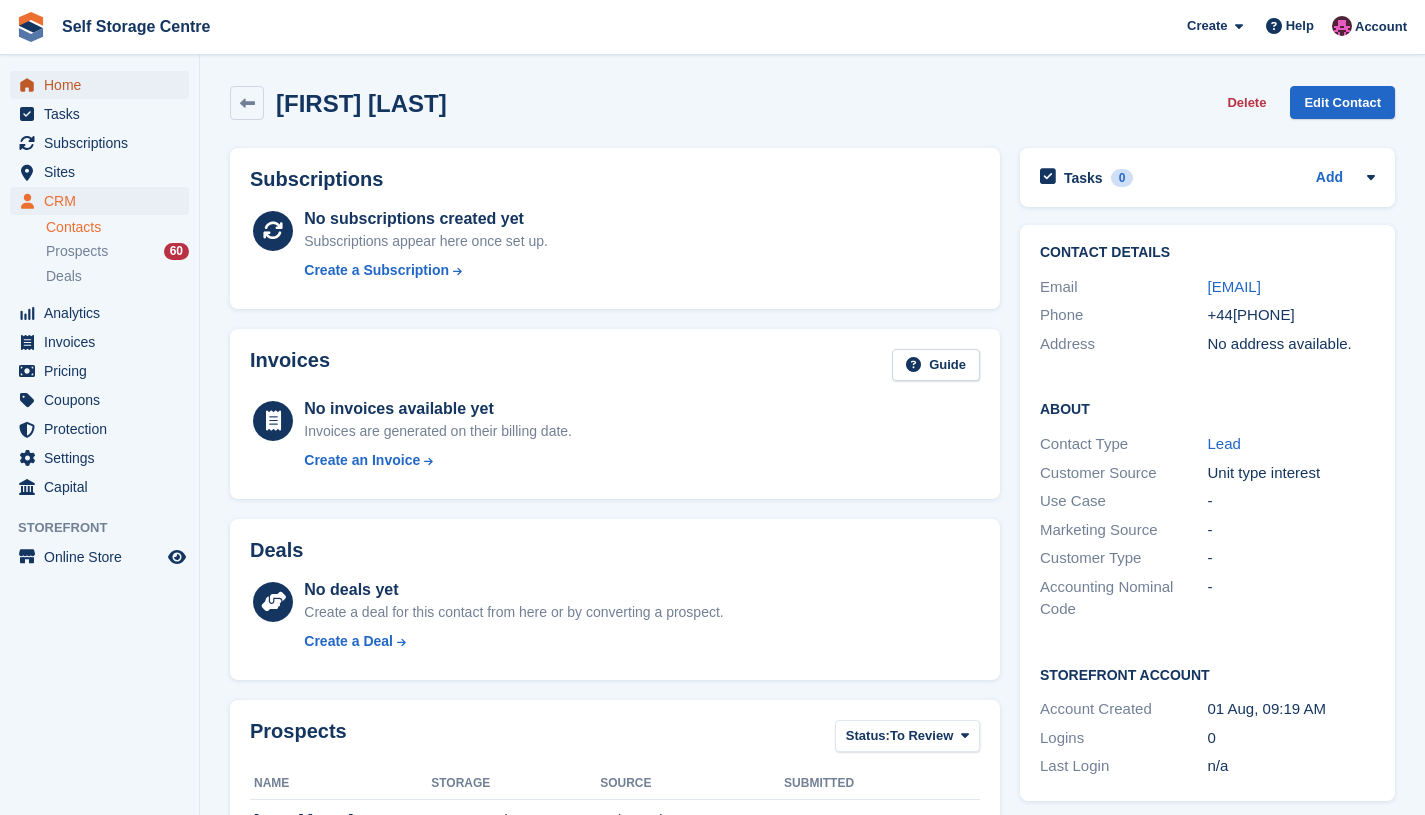 click on "Home" at bounding box center [104, 85] 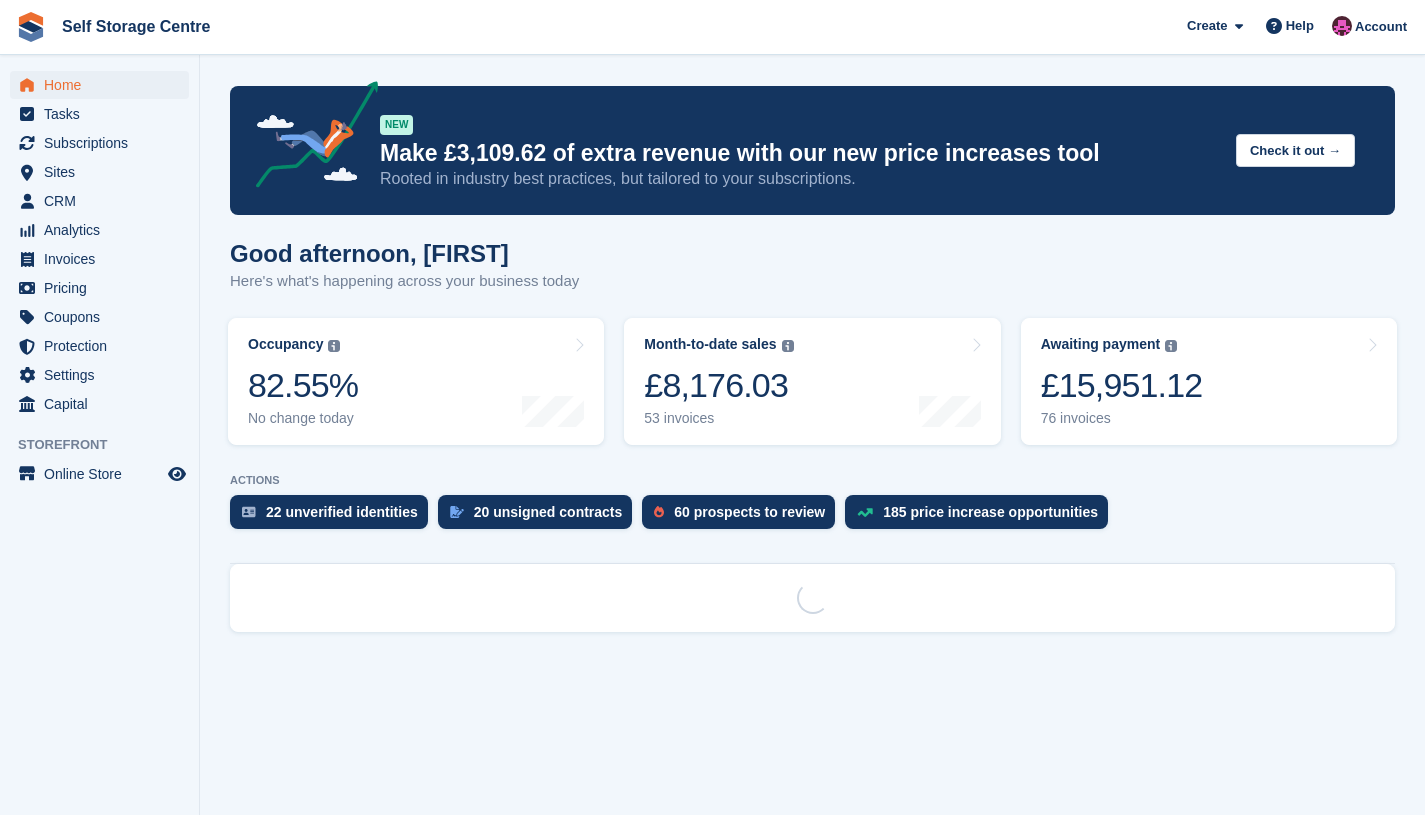 scroll, scrollTop: 0, scrollLeft: 0, axis: both 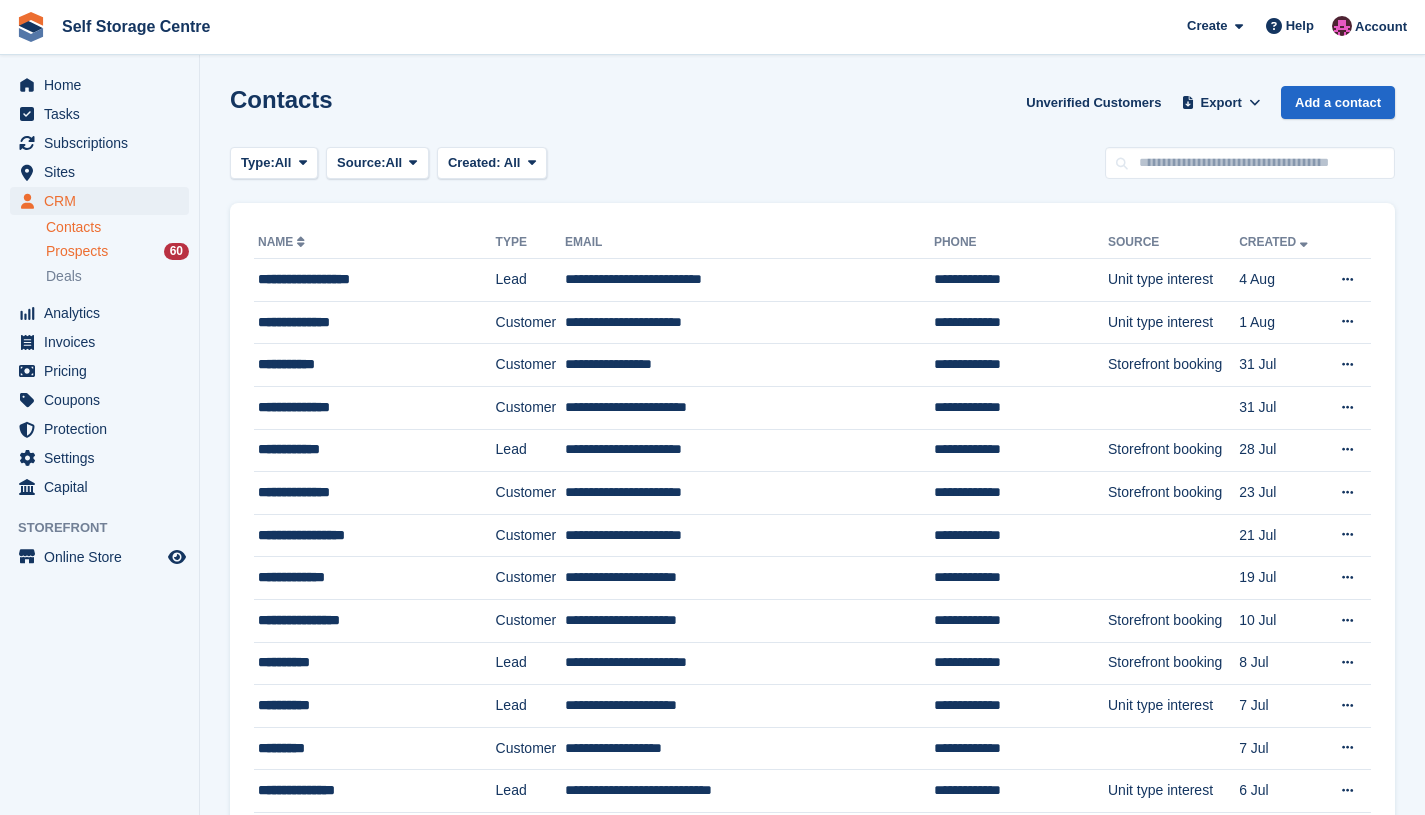click on "Prospects" at bounding box center [77, 251] 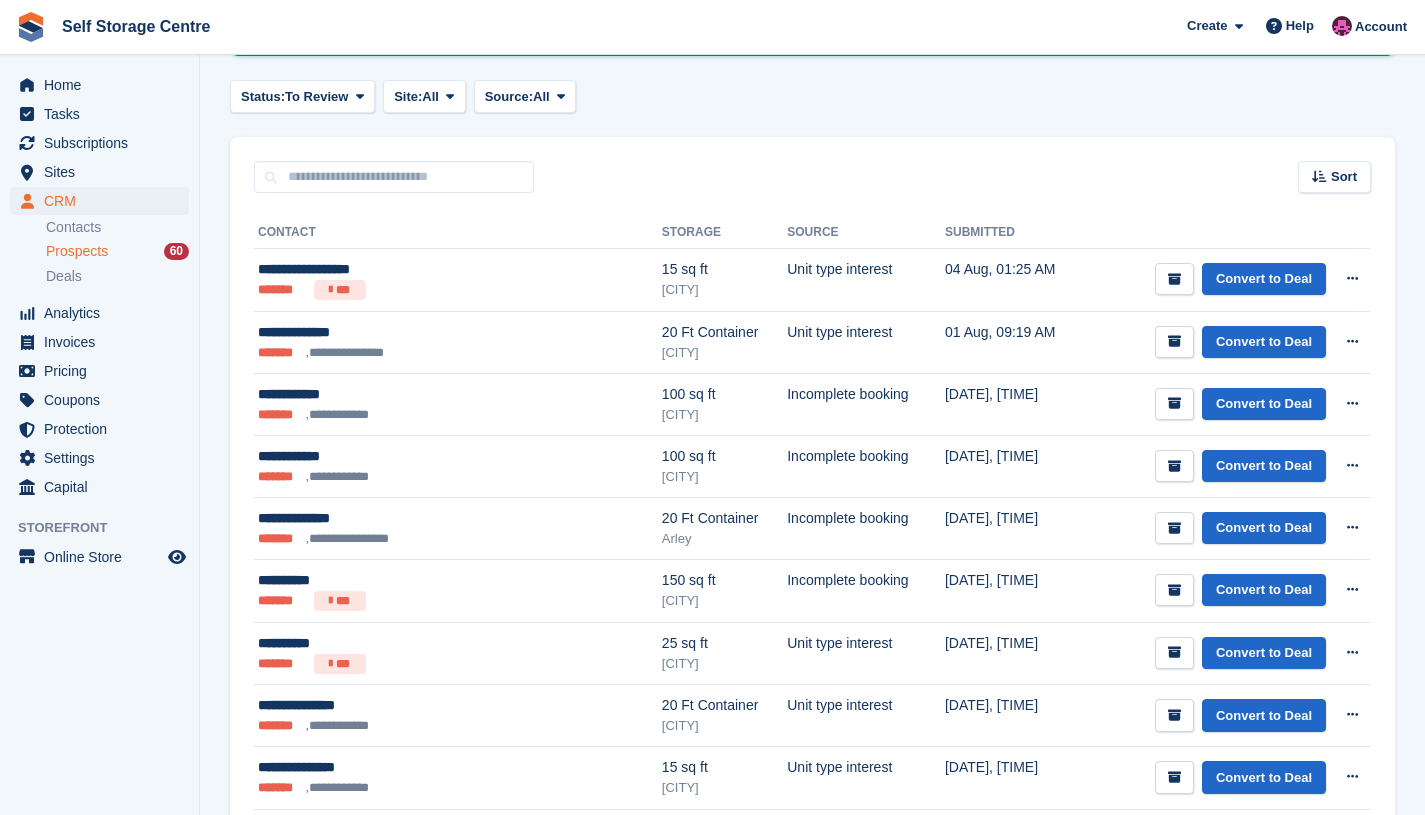 scroll, scrollTop: 0, scrollLeft: 0, axis: both 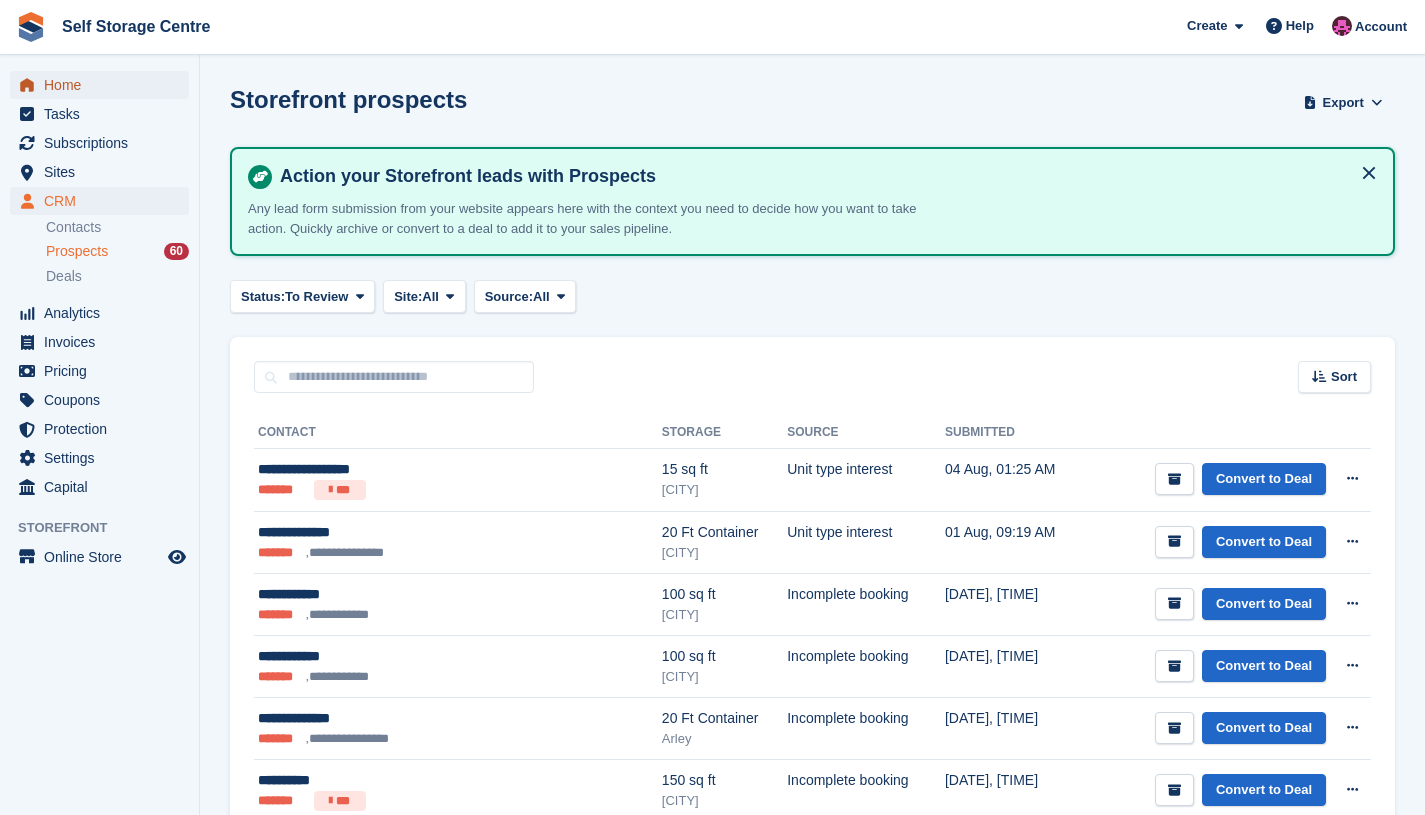 click on "Home" at bounding box center (104, 85) 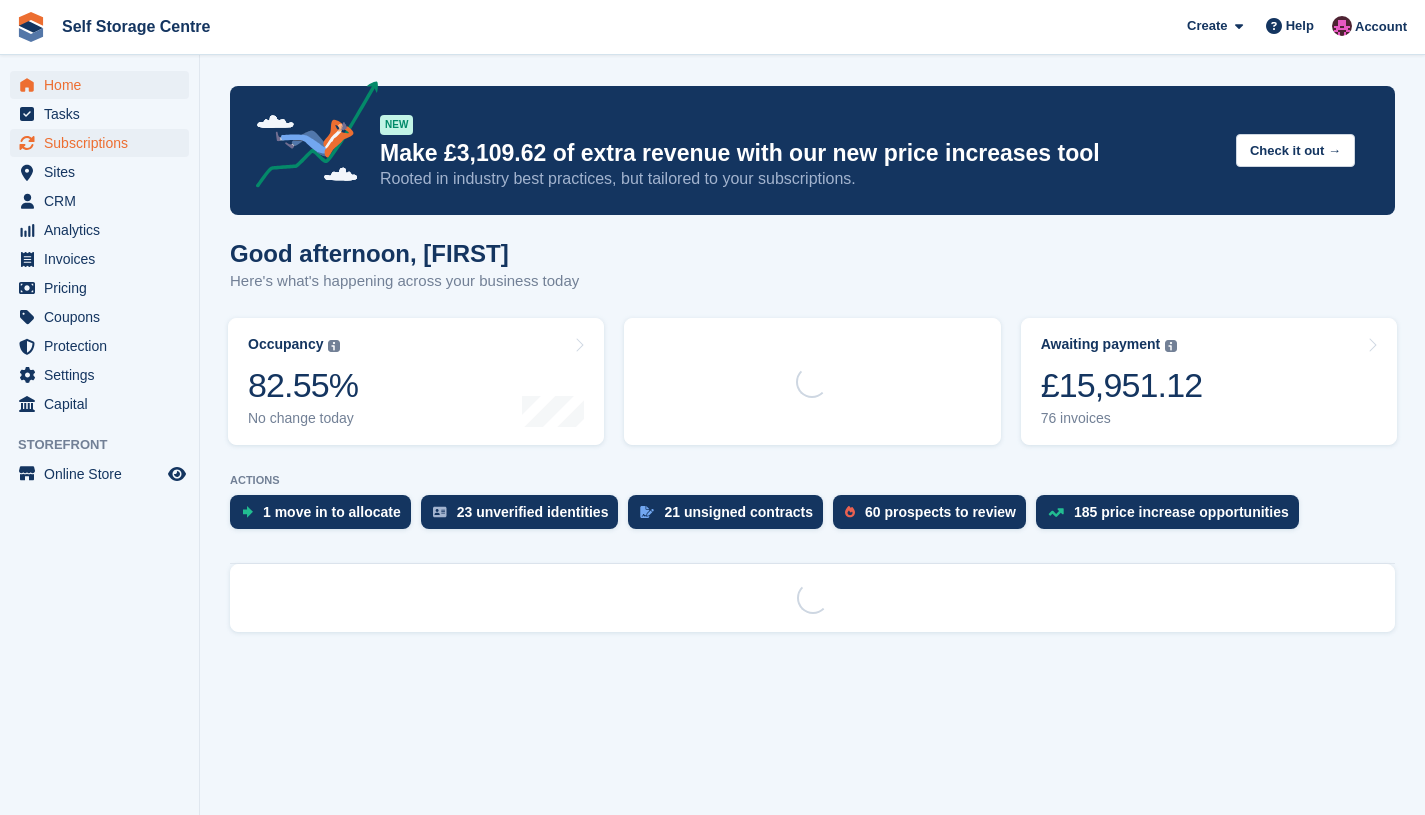 scroll, scrollTop: 0, scrollLeft: 0, axis: both 